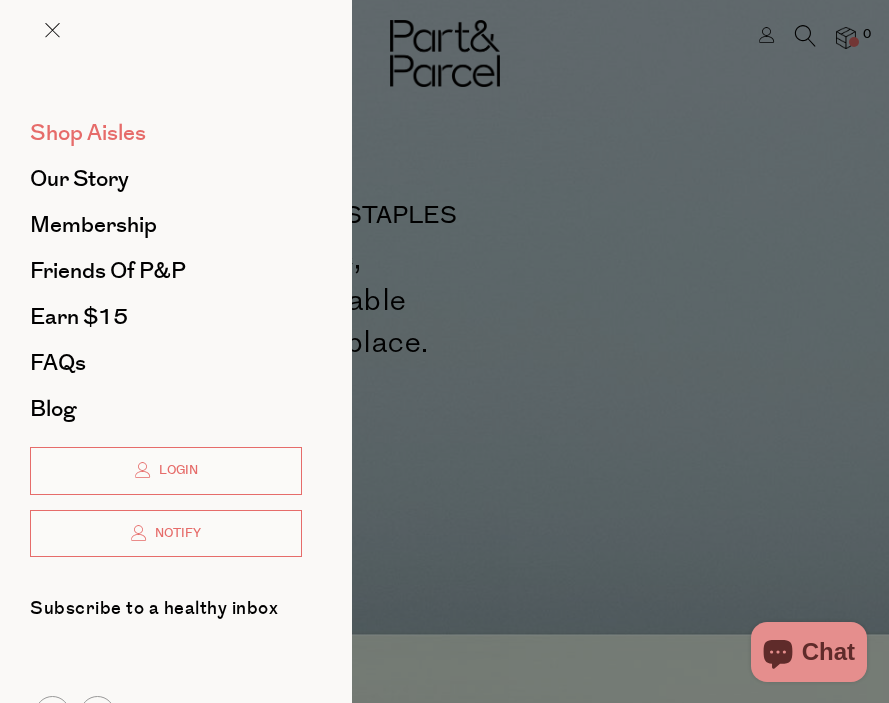 click on "Shop Aisles" at bounding box center [88, 133] 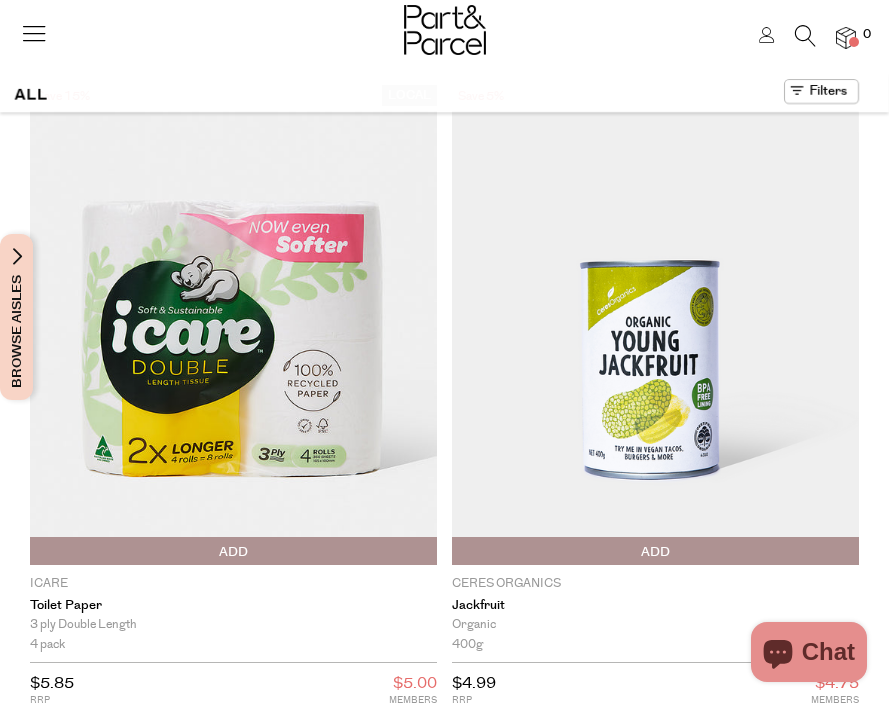 scroll, scrollTop: 0, scrollLeft: 0, axis: both 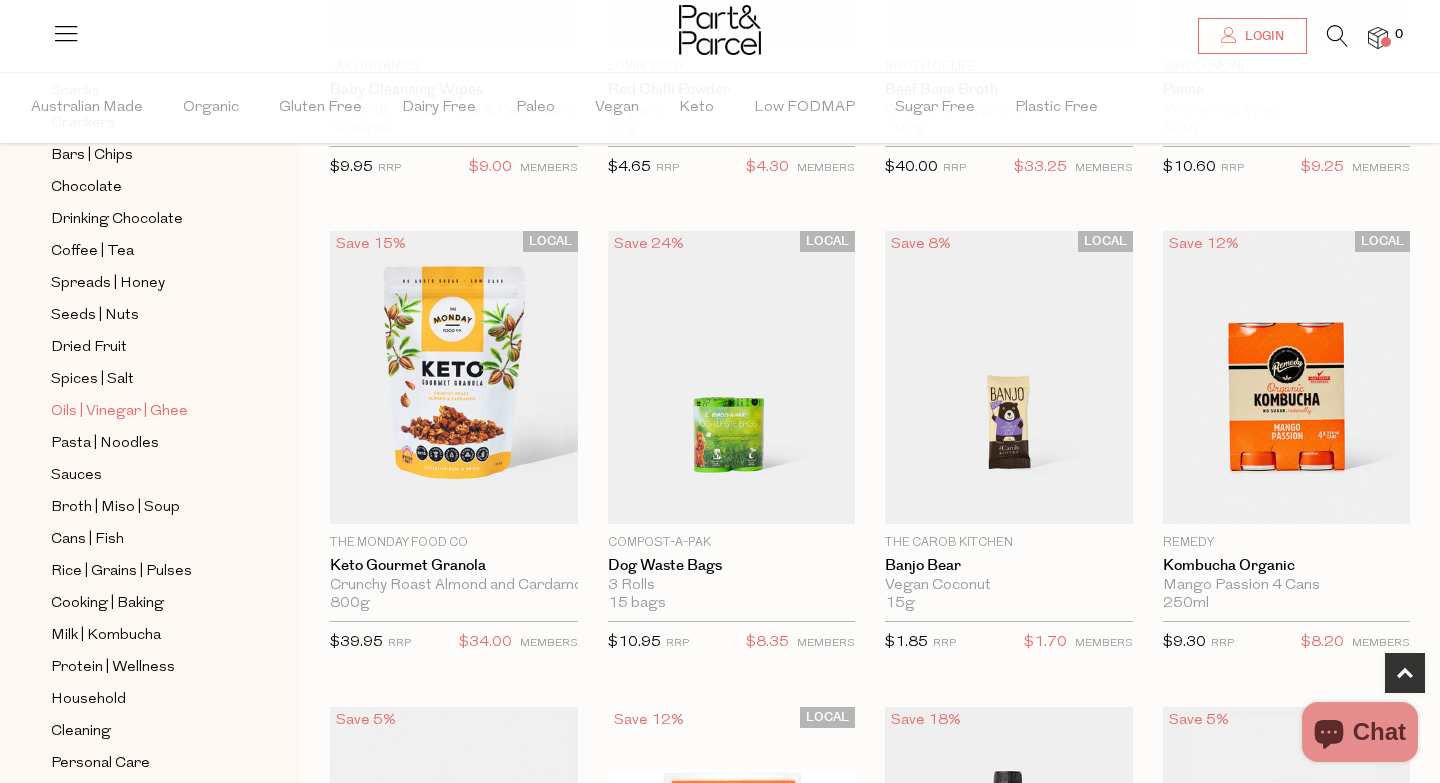 click on "Oils | Vinegar | Ghee" at bounding box center (119, 412) 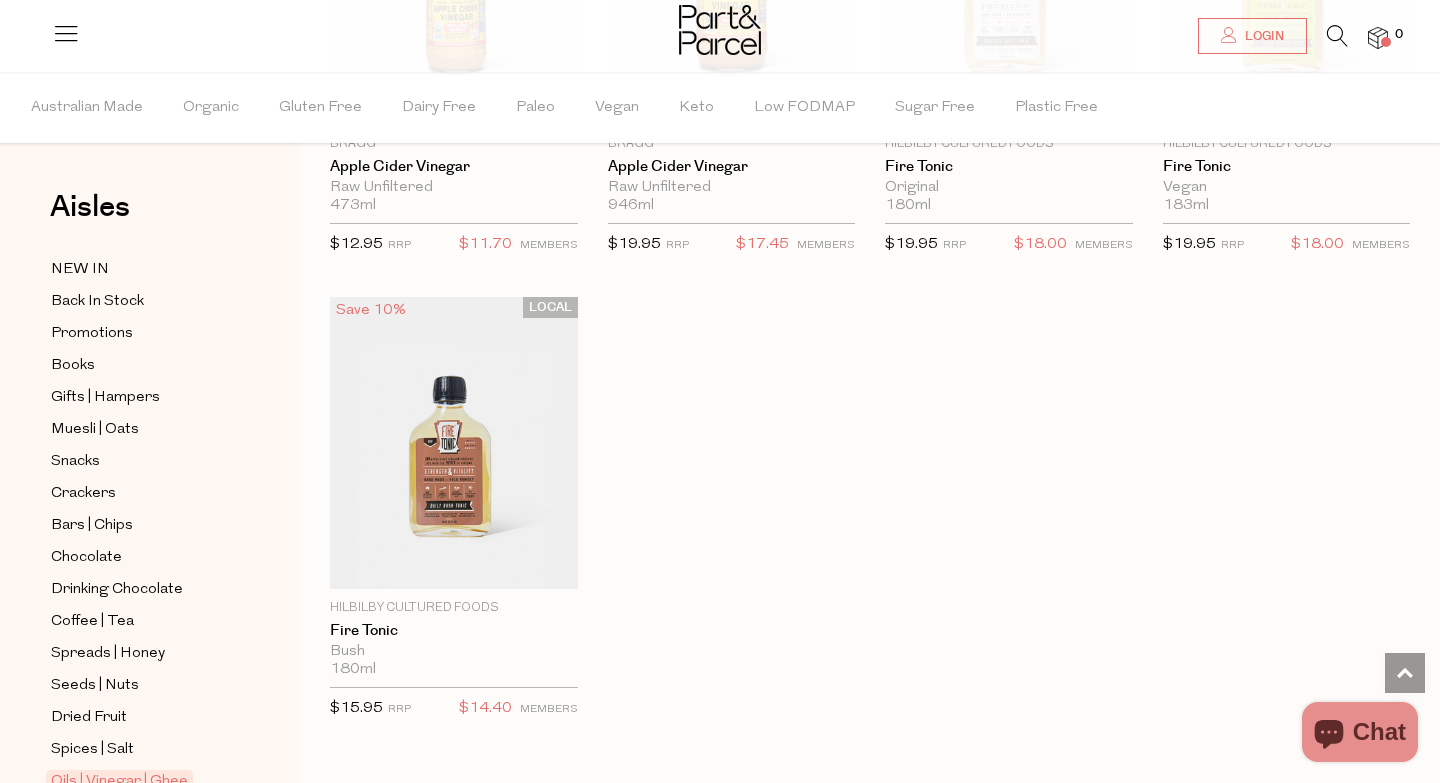 scroll, scrollTop: 5109, scrollLeft: 0, axis: vertical 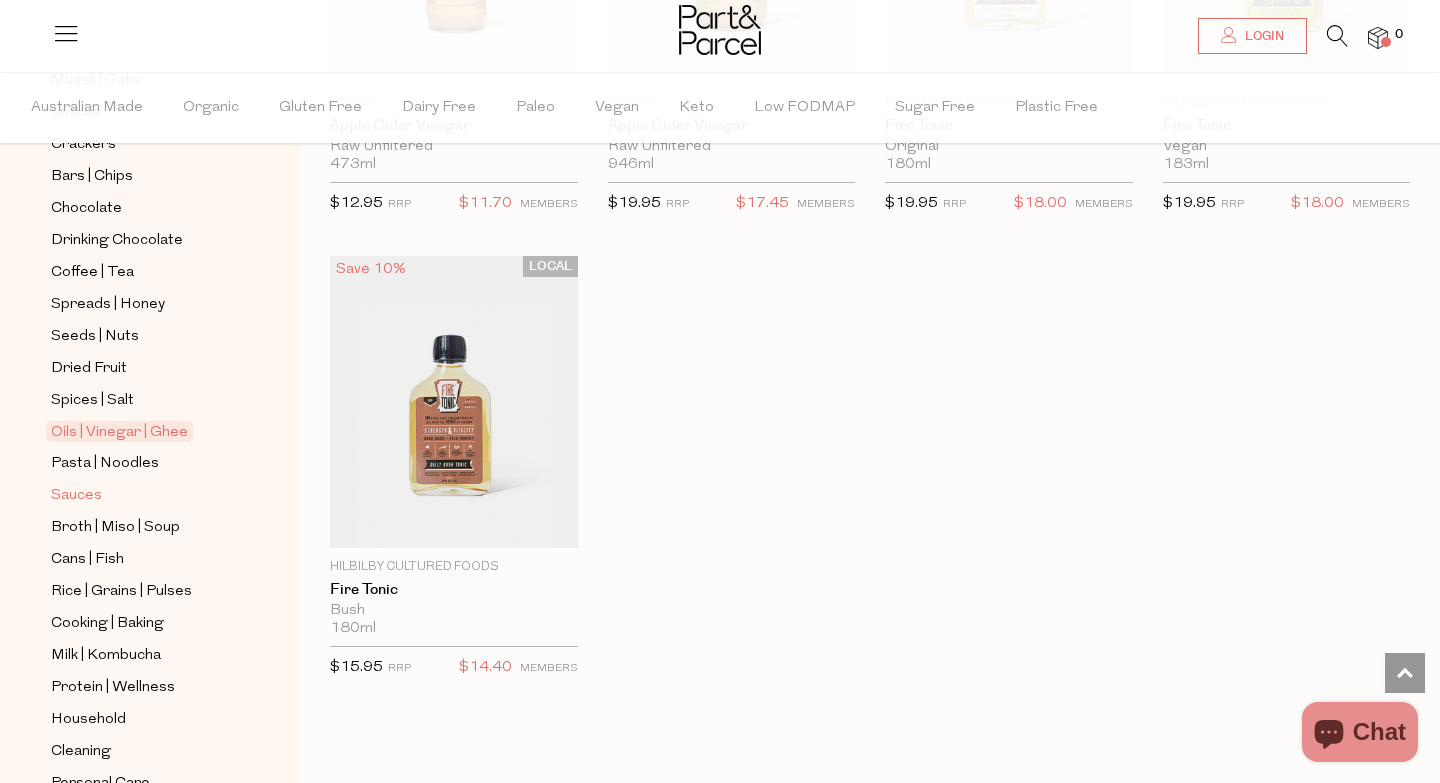 click on "Sauces" at bounding box center [76, 496] 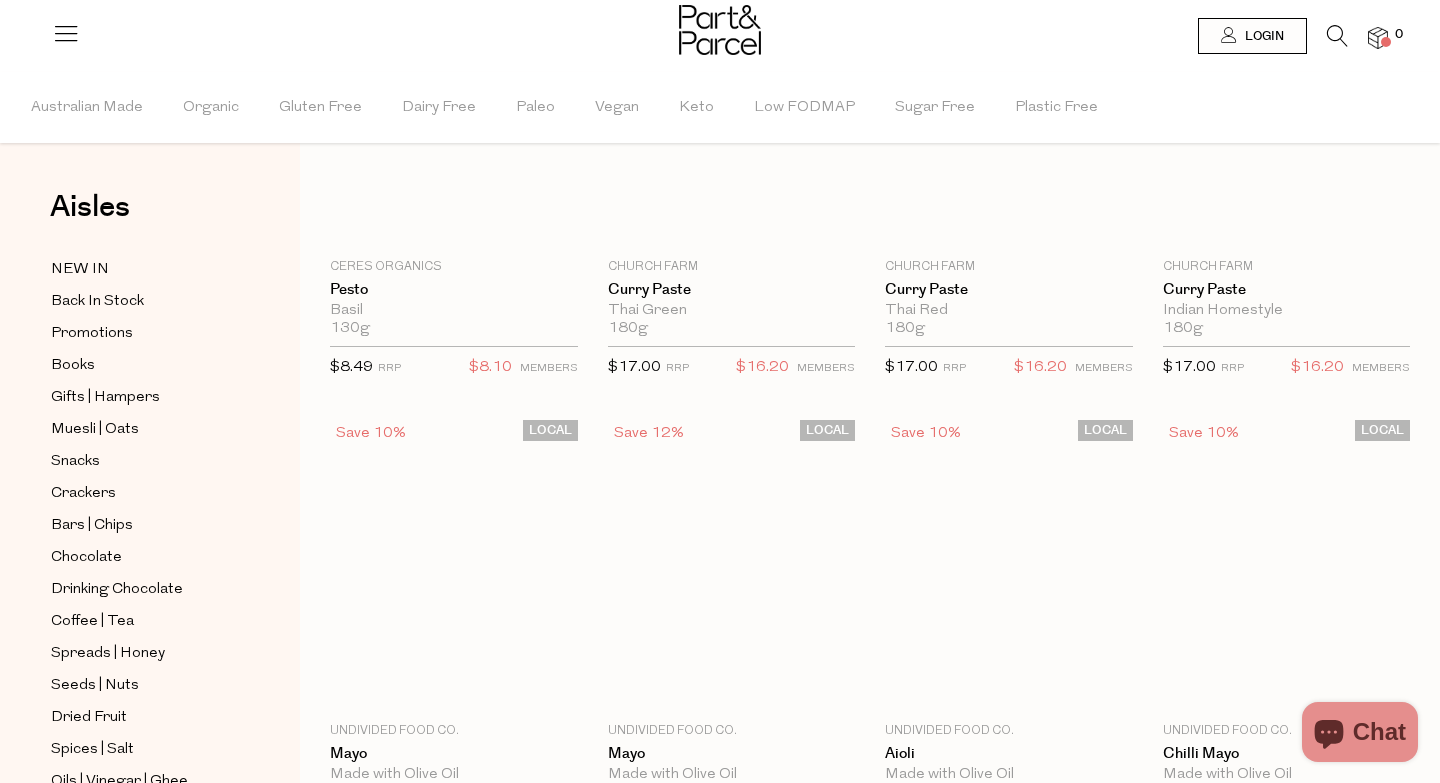 scroll, scrollTop: 0, scrollLeft: 0, axis: both 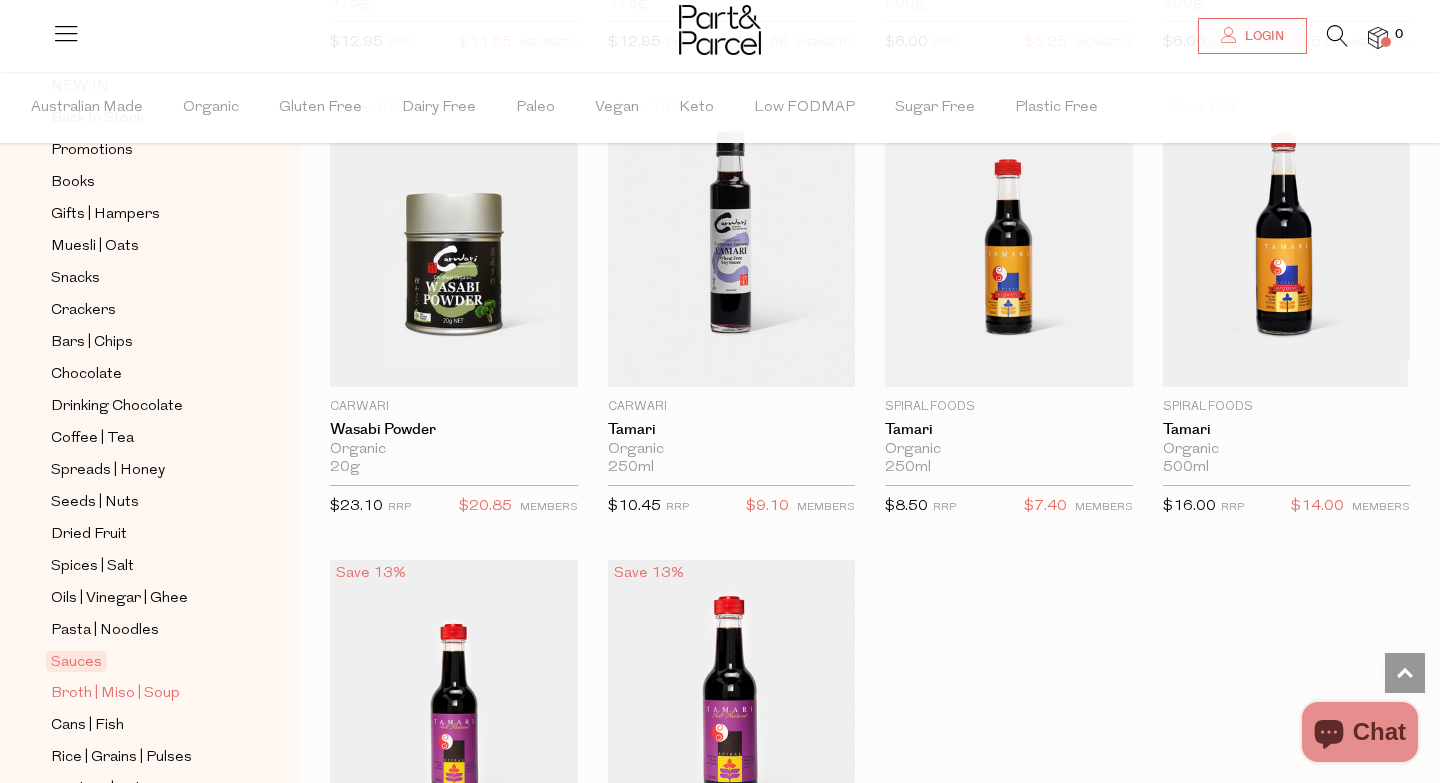 click on "Broth | Miso | Soup" at bounding box center [115, 694] 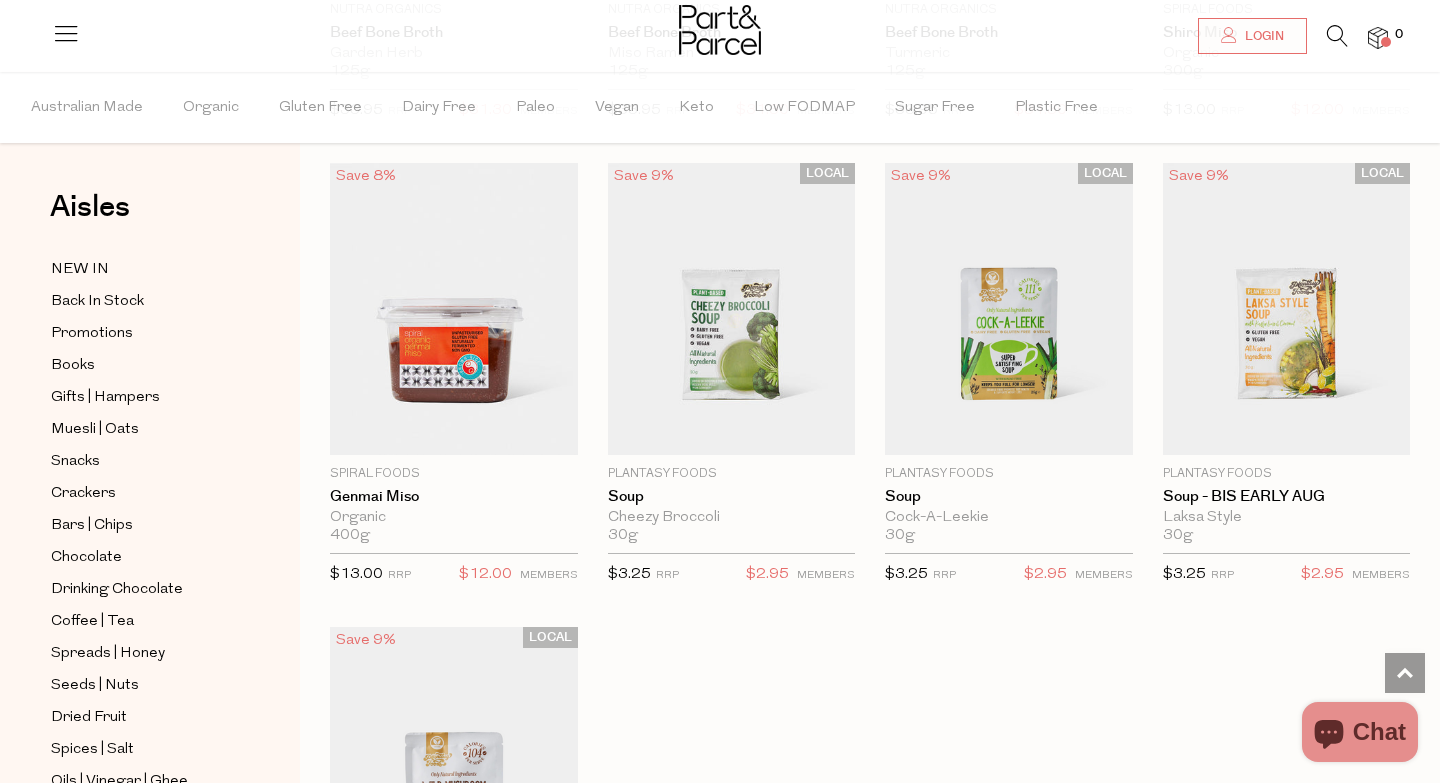 scroll, scrollTop: 3350, scrollLeft: 0, axis: vertical 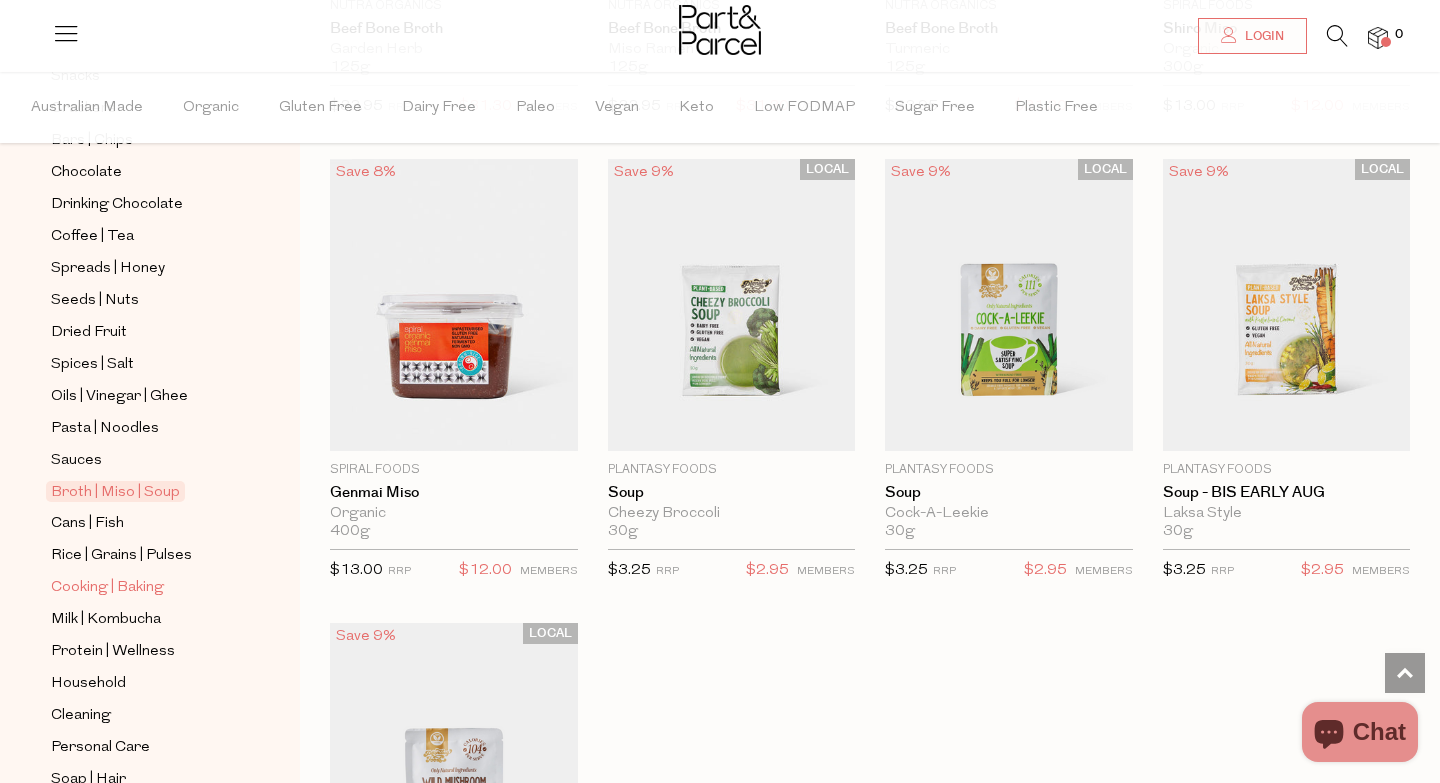 click on "Cooking | Baking" at bounding box center [107, 588] 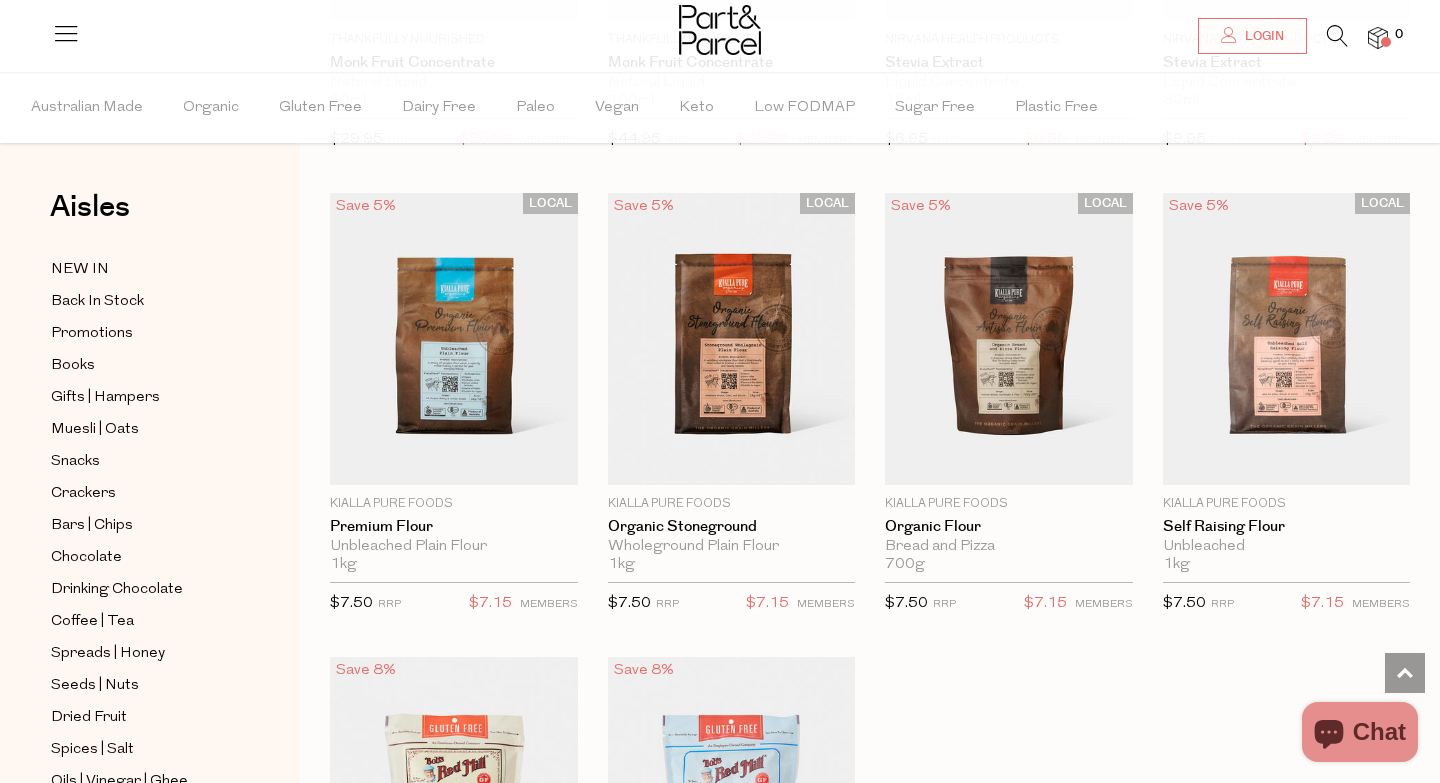 scroll, scrollTop: 5179, scrollLeft: 0, axis: vertical 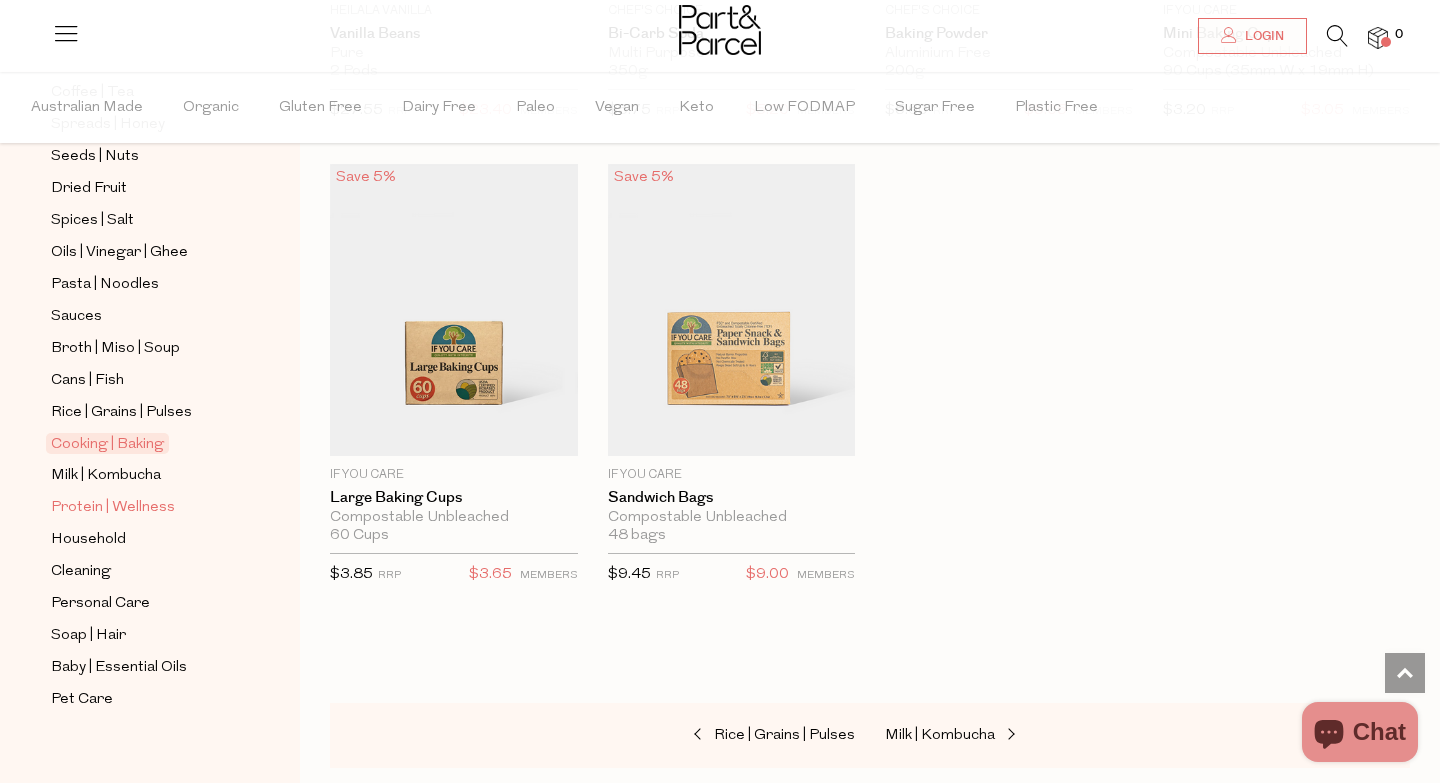 click on "Protein | Wellness" at bounding box center (113, 508) 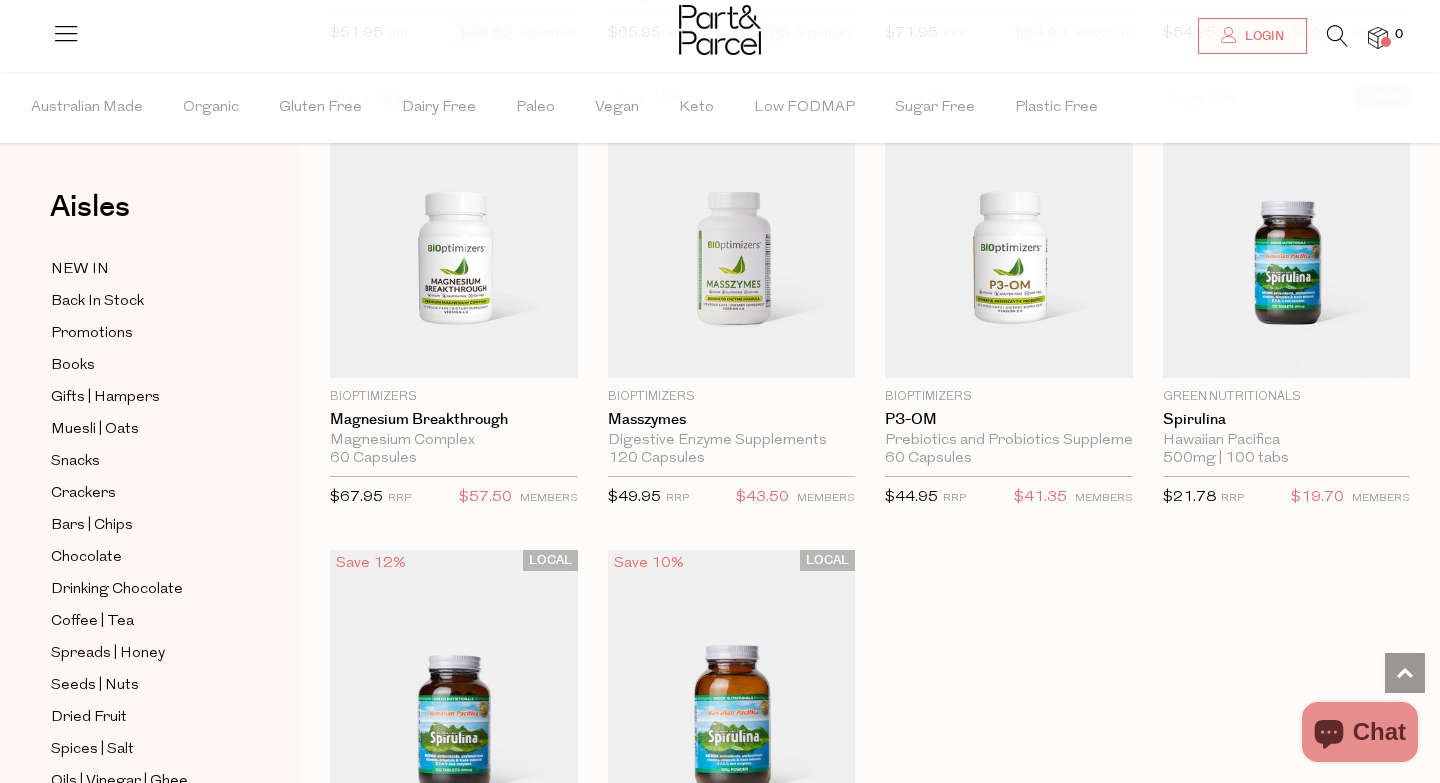 scroll, scrollTop: 5501, scrollLeft: 0, axis: vertical 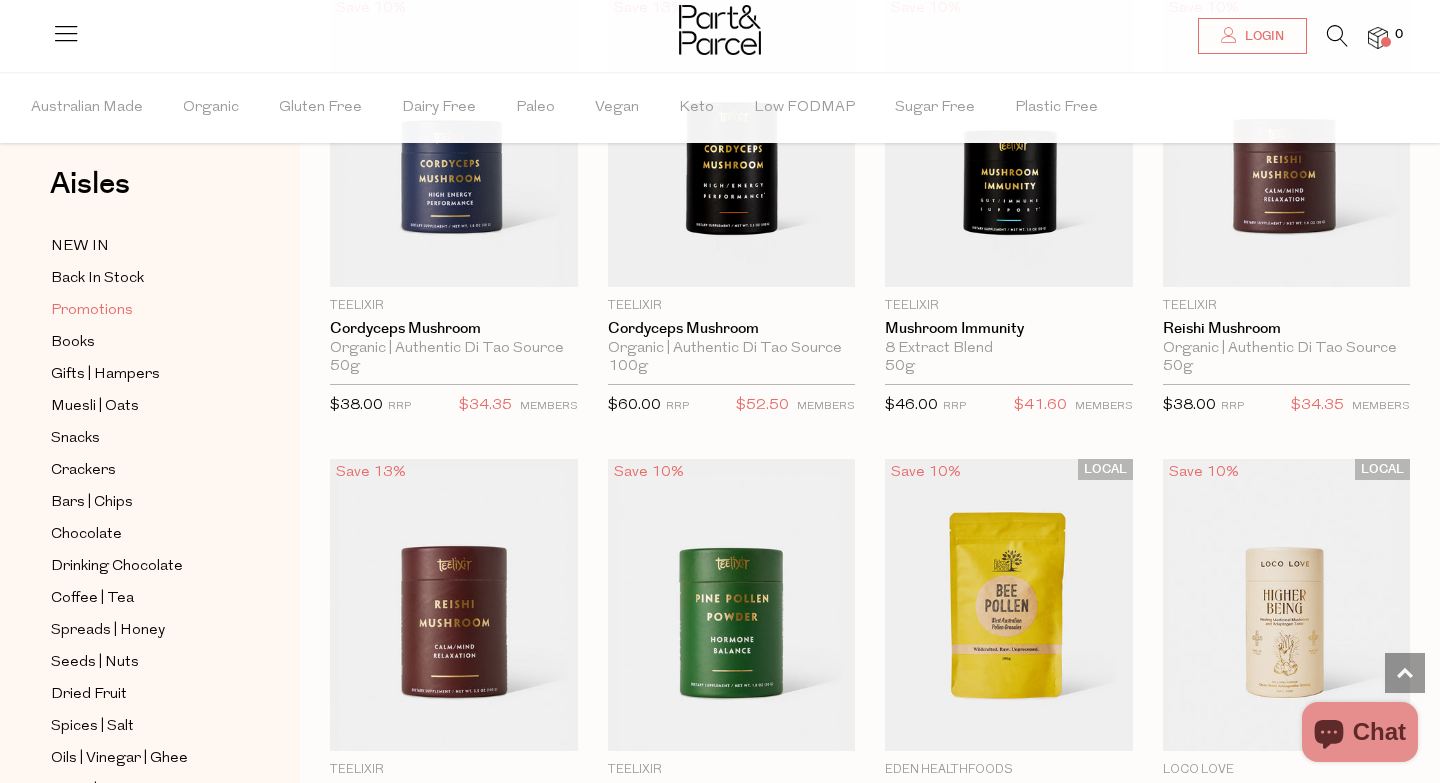 click on "Promotions" at bounding box center [92, 311] 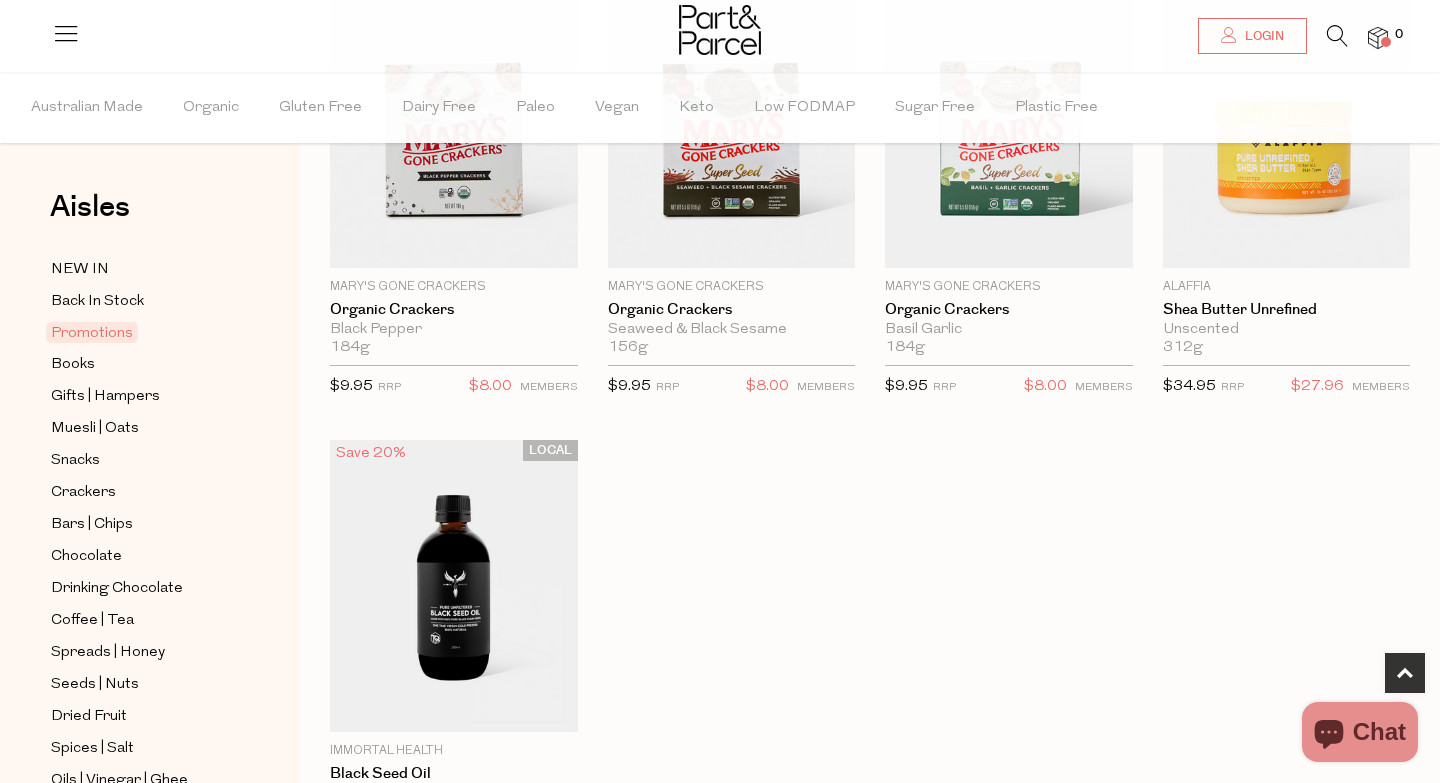 scroll, scrollTop: 773, scrollLeft: 0, axis: vertical 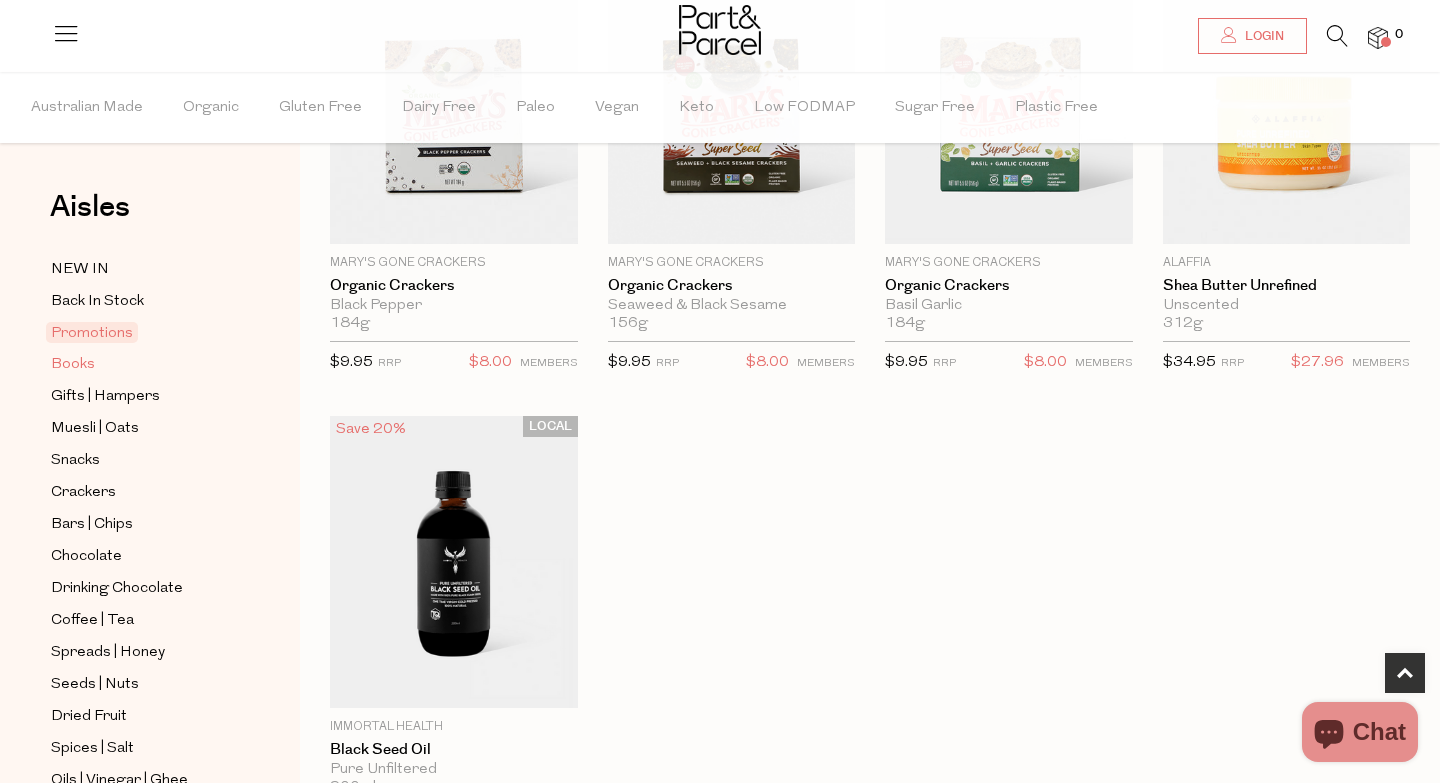 click on "Books" at bounding box center (73, 365) 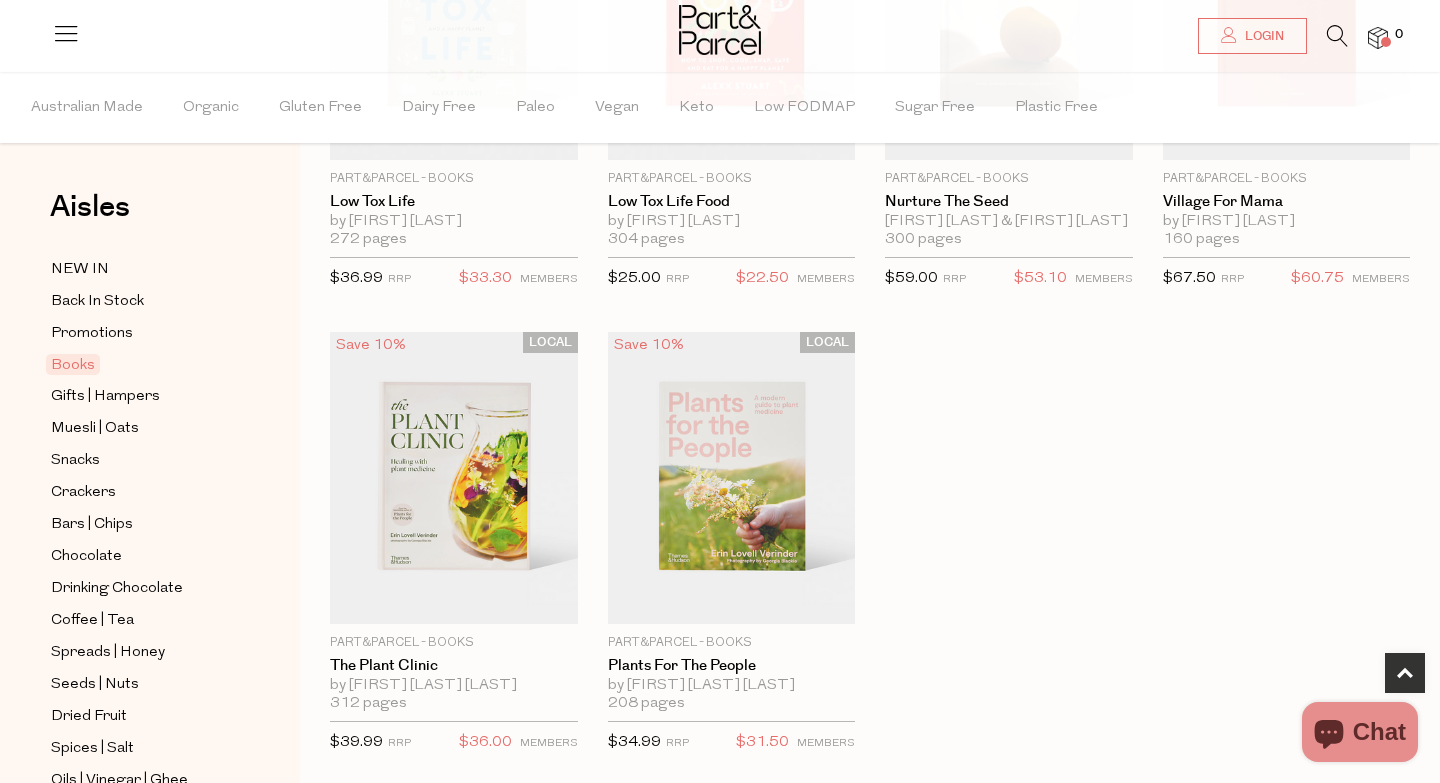scroll, scrollTop: 860, scrollLeft: 0, axis: vertical 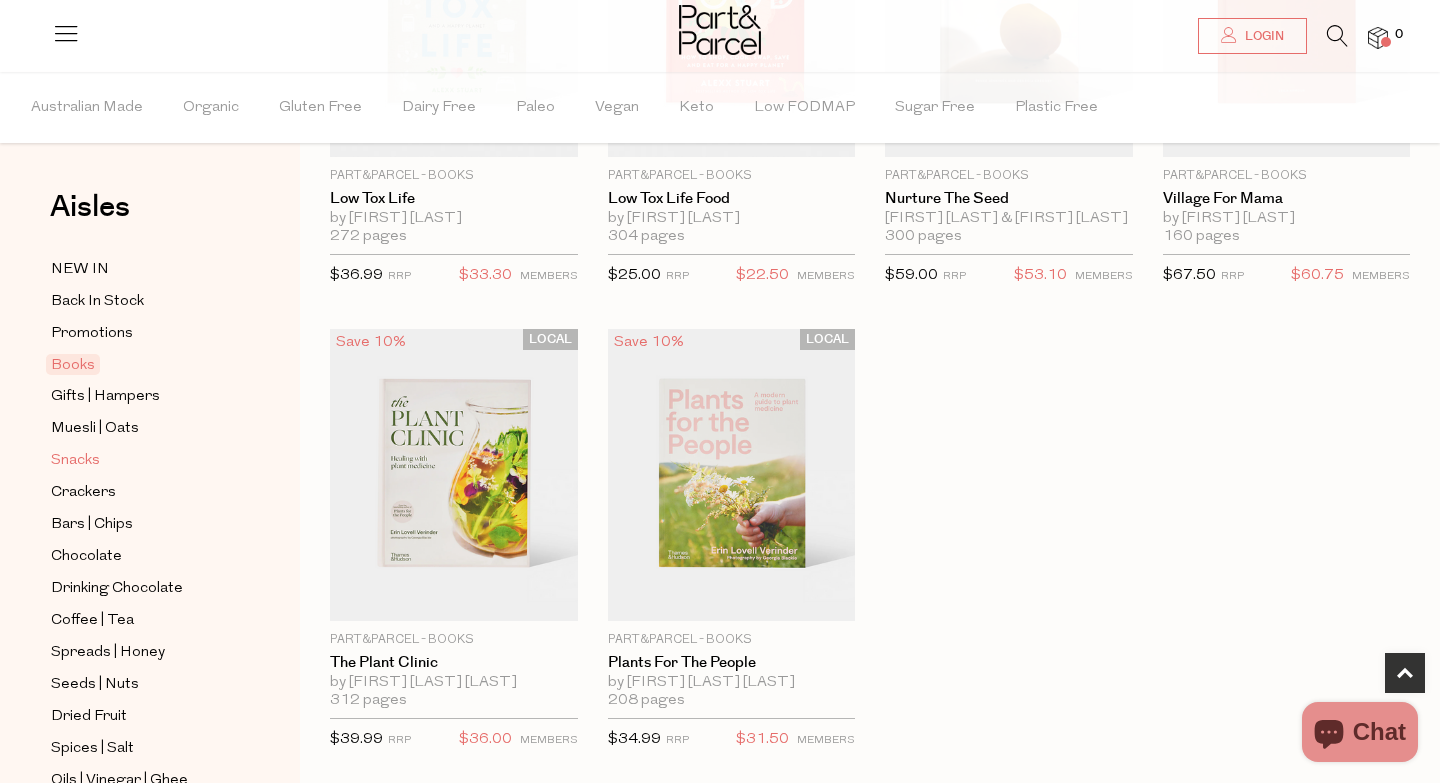 click on "Snacks" at bounding box center [75, 461] 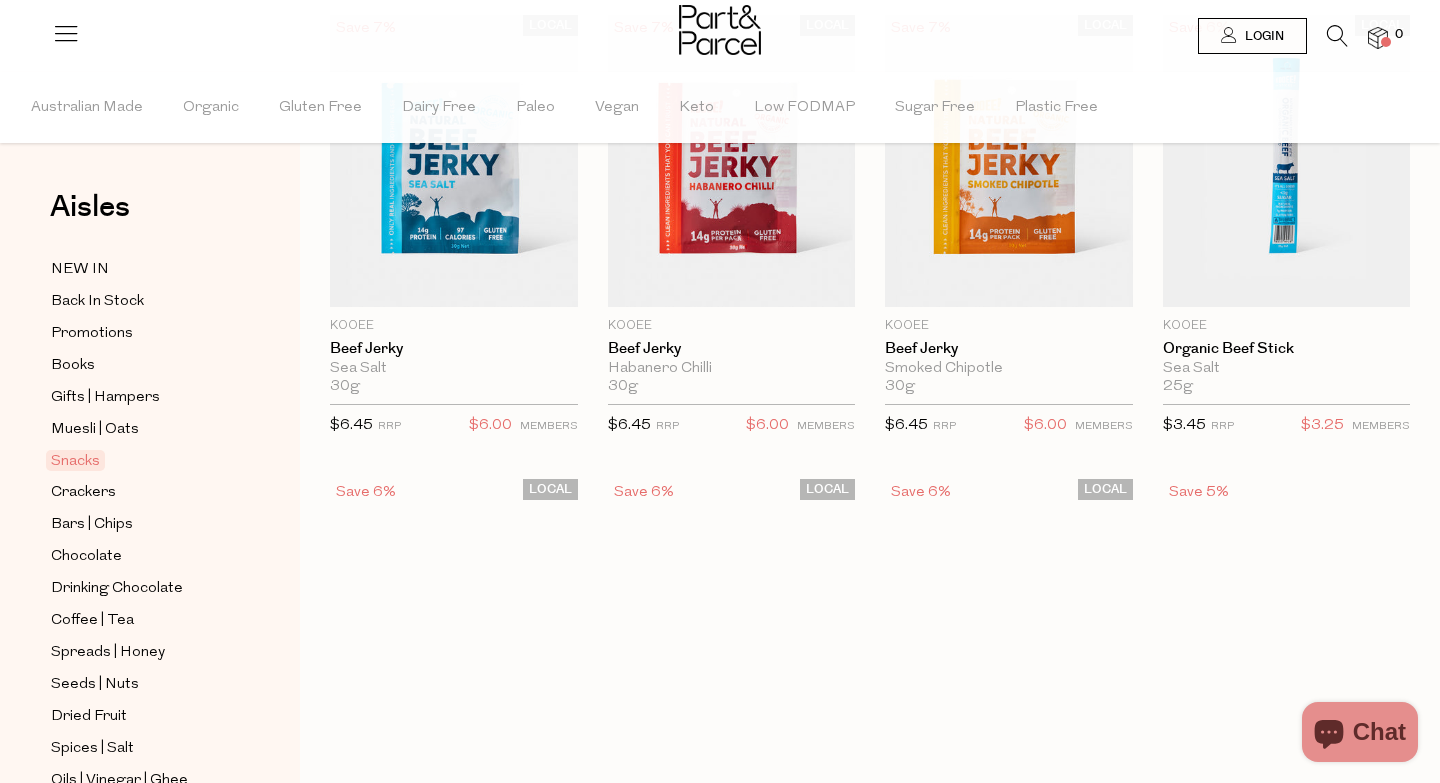 scroll, scrollTop: 0, scrollLeft: 0, axis: both 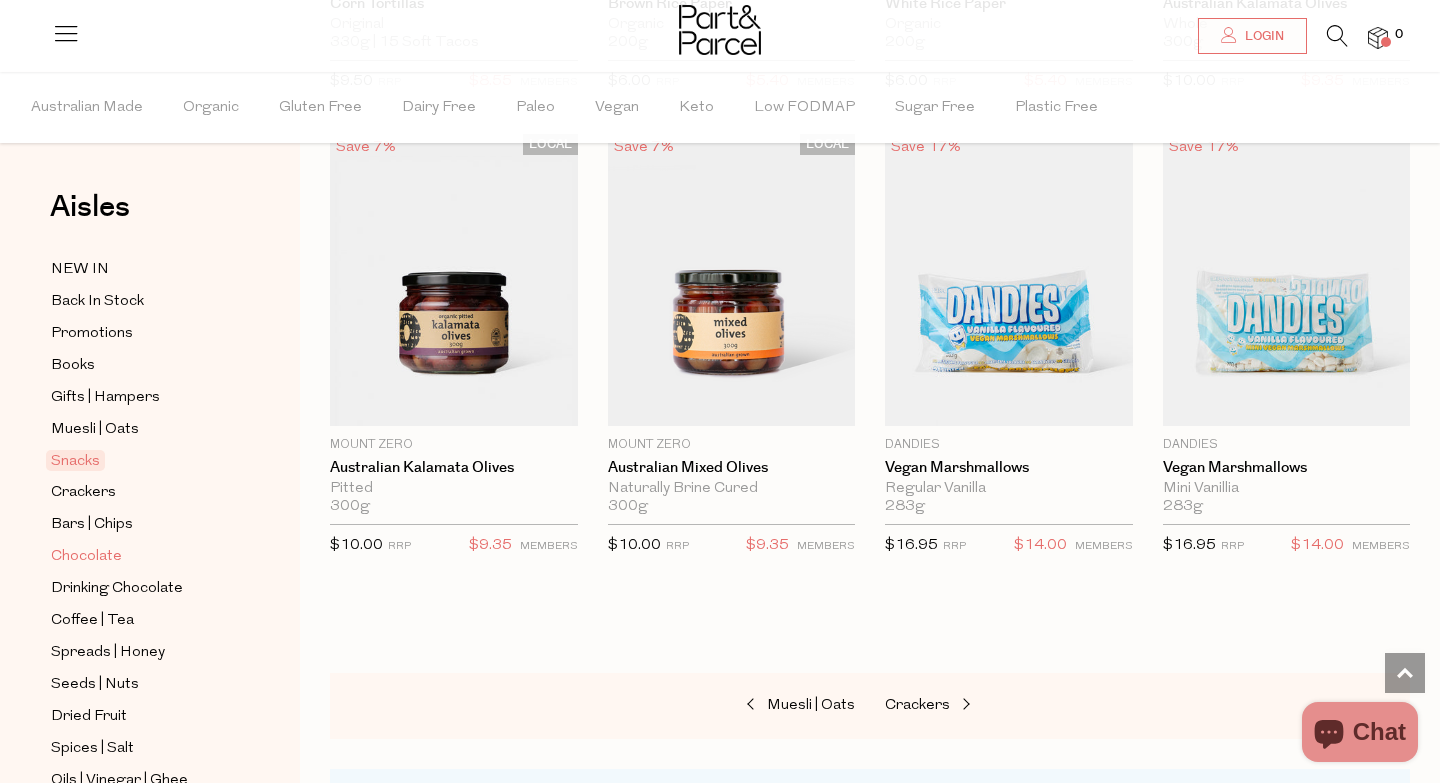 click on "Chocolate" at bounding box center [86, 557] 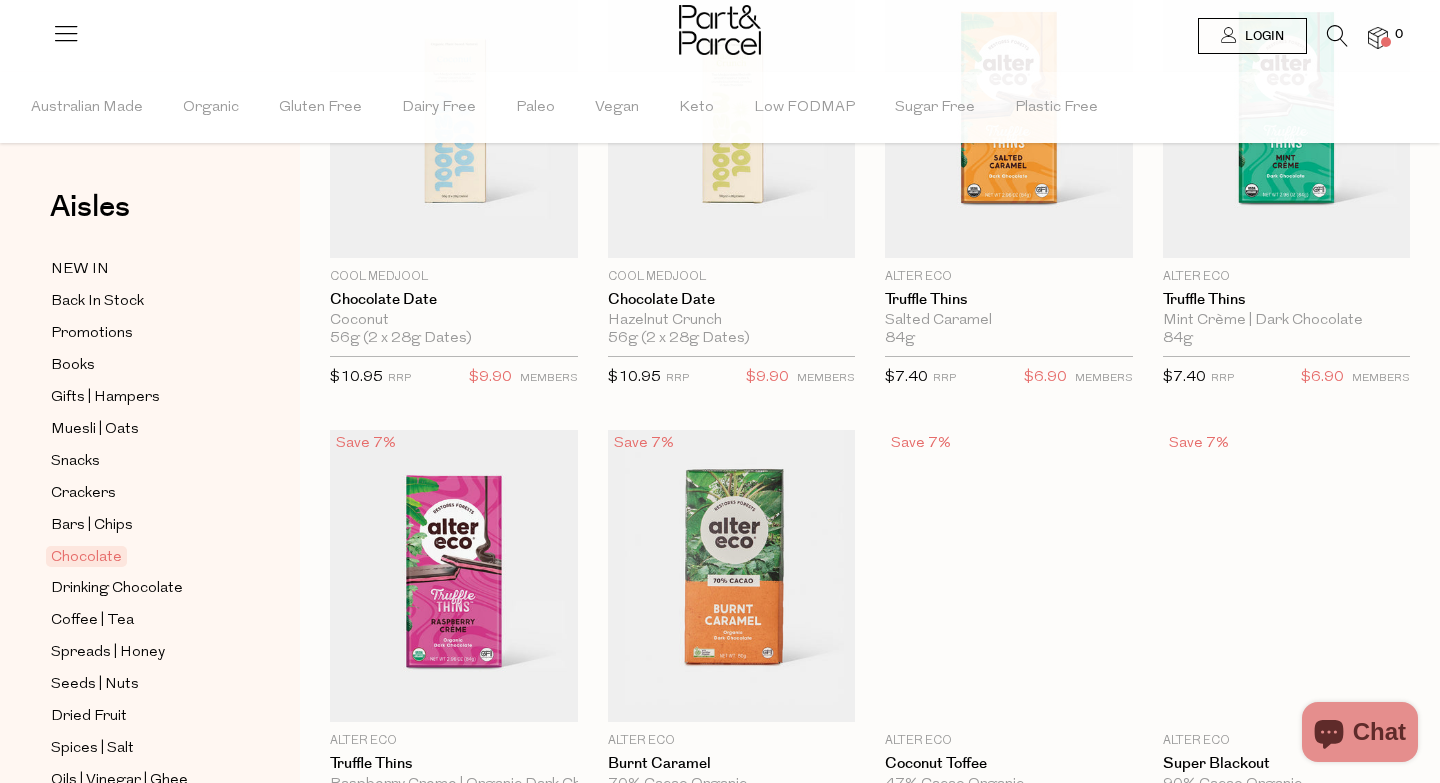 scroll, scrollTop: 0, scrollLeft: 0, axis: both 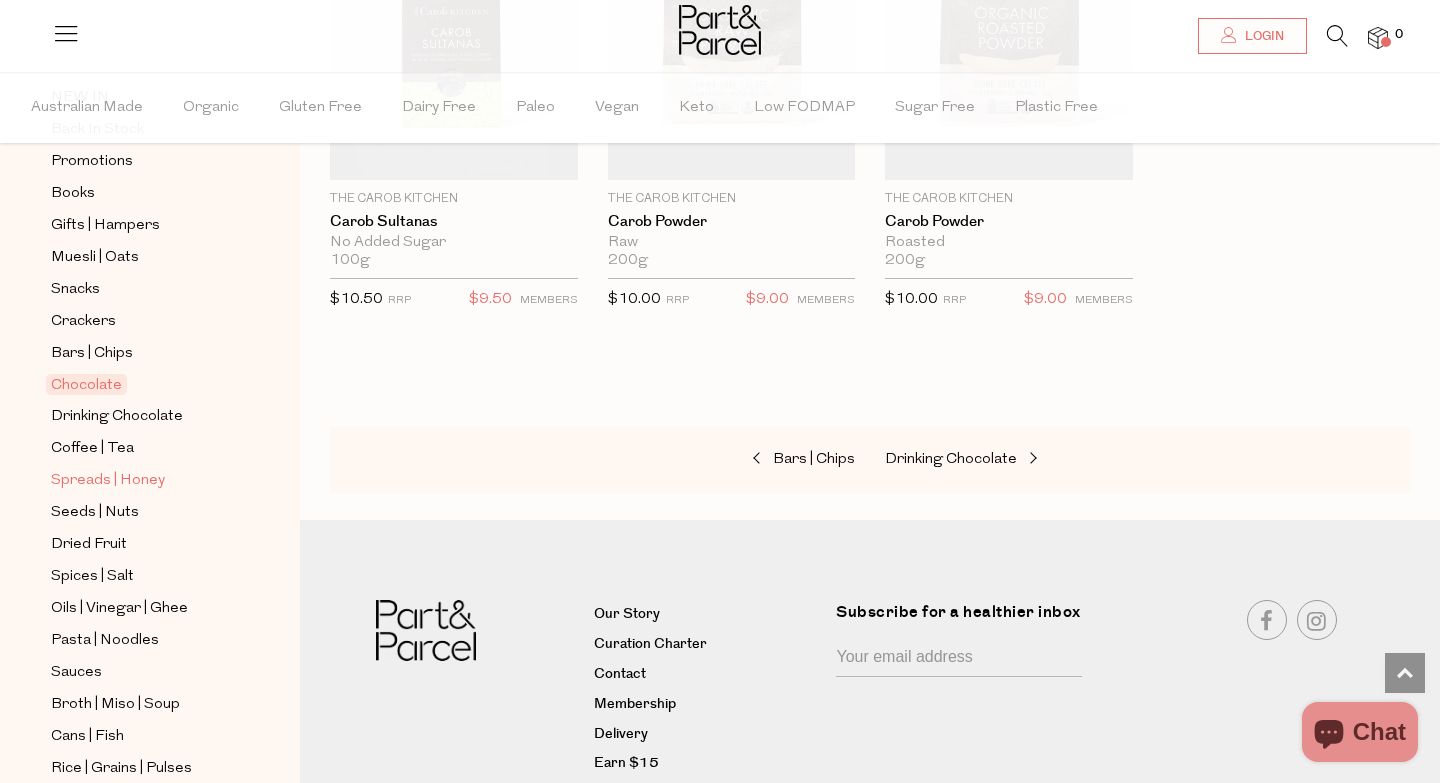 click on "Spreads | Honey" at bounding box center (108, 481) 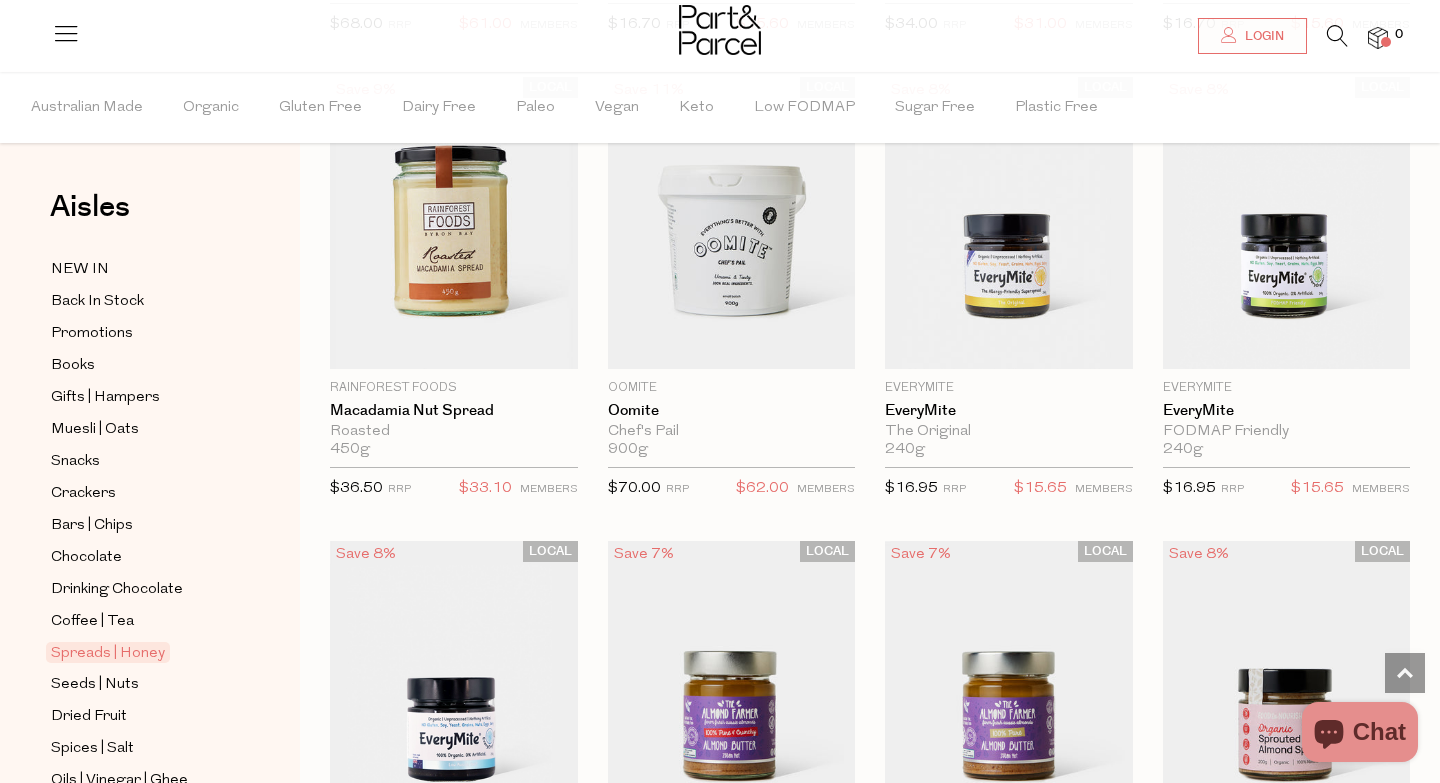 scroll, scrollTop: 3436, scrollLeft: 0, axis: vertical 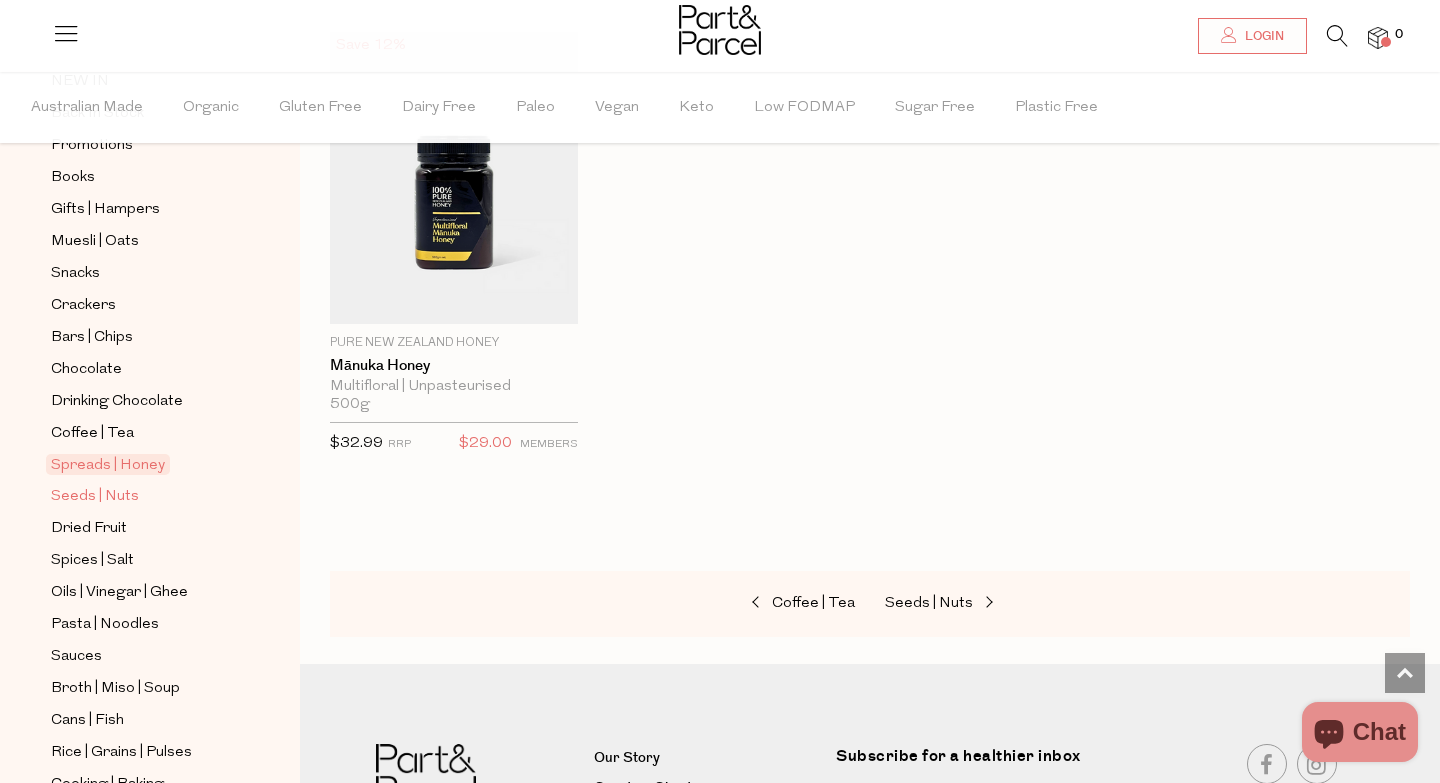 click on "Seeds | Nuts" at bounding box center [95, 497] 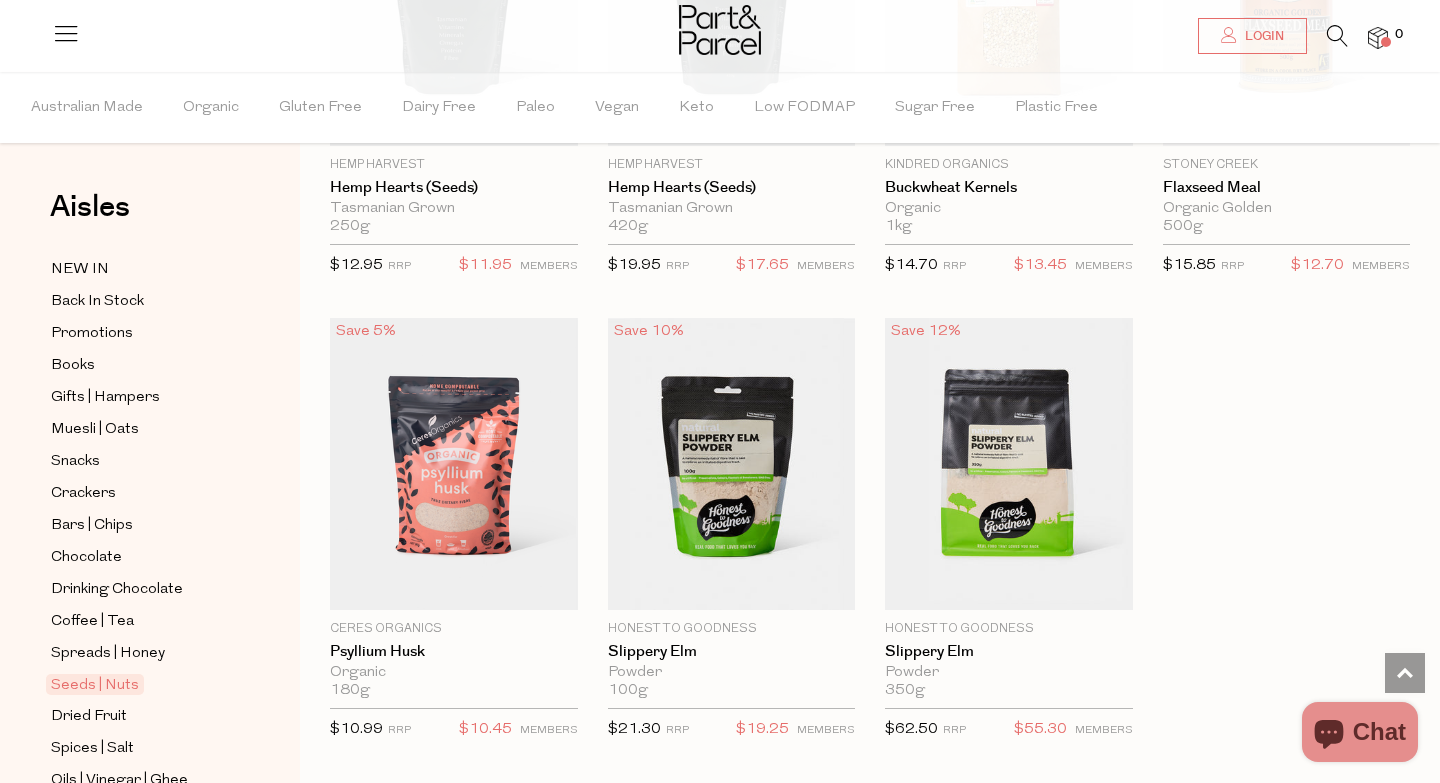 scroll, scrollTop: 5072, scrollLeft: 0, axis: vertical 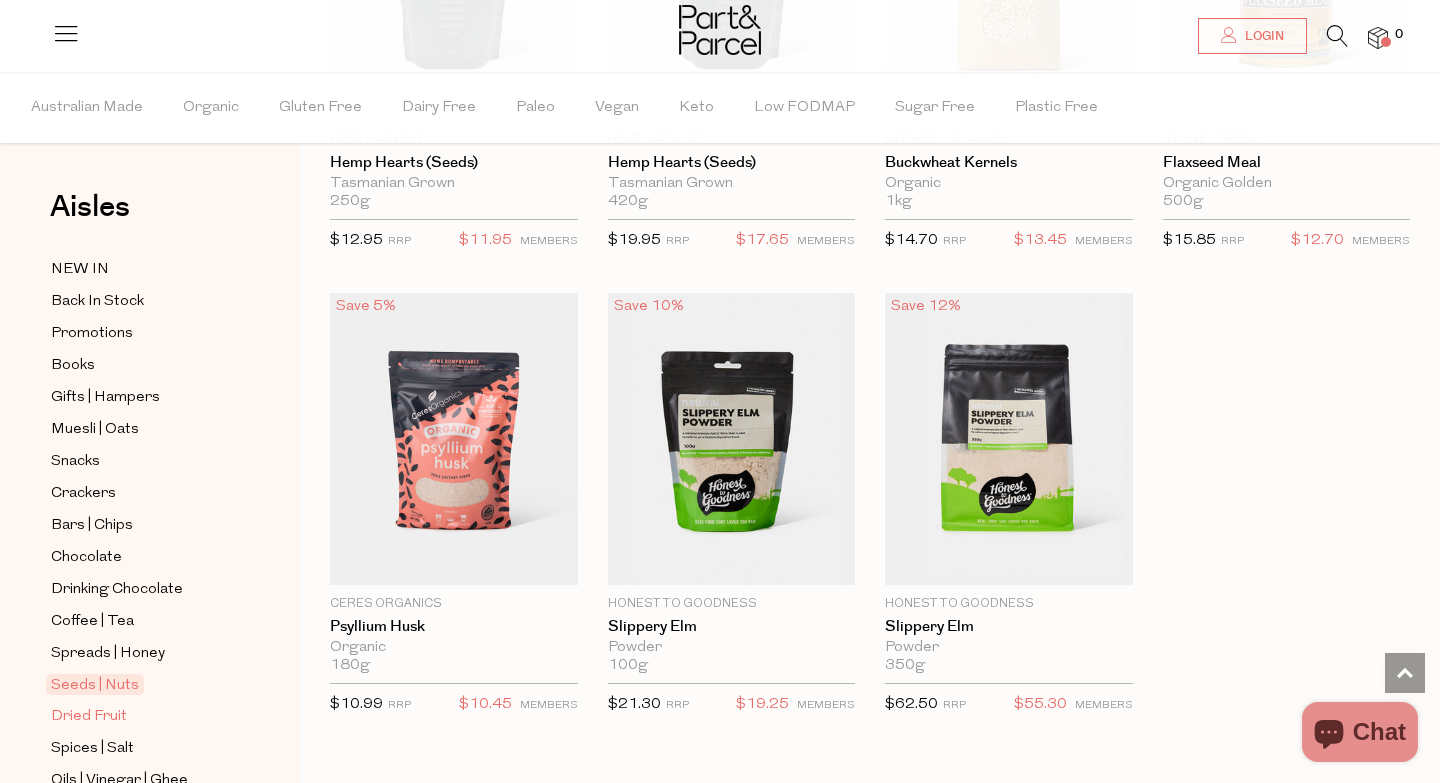 click on "Dried Fruit" at bounding box center (89, 717) 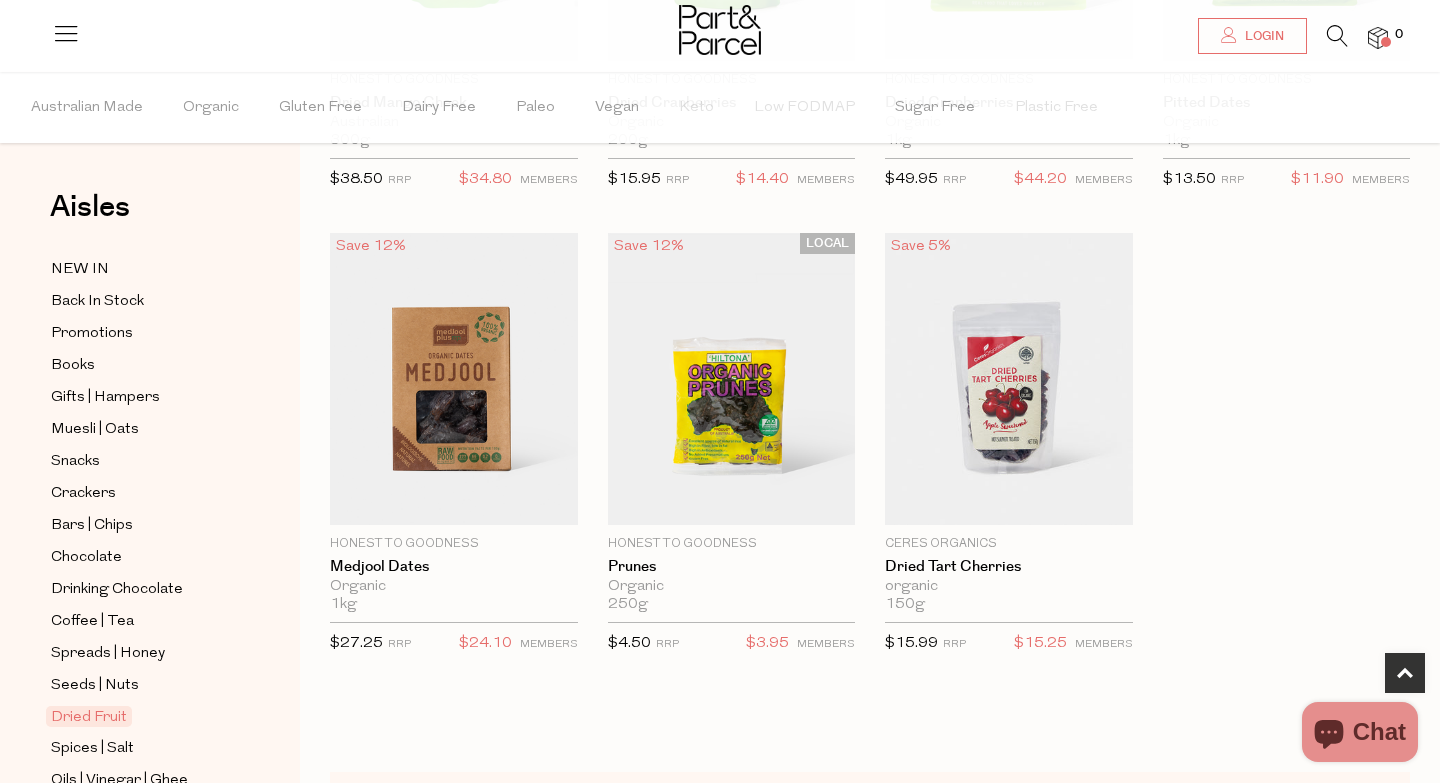 scroll, scrollTop: 985, scrollLeft: 0, axis: vertical 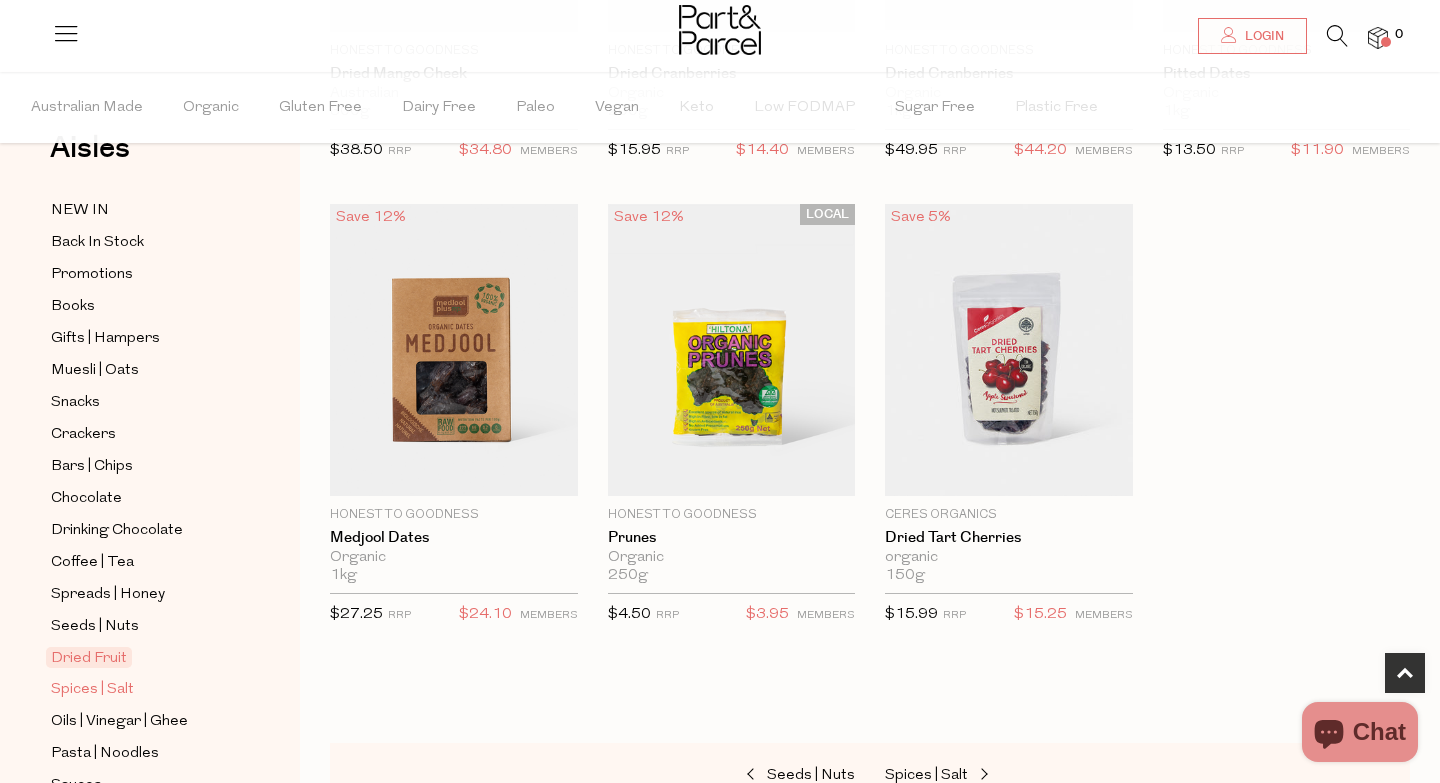 click on "Spices | Salt" at bounding box center [92, 690] 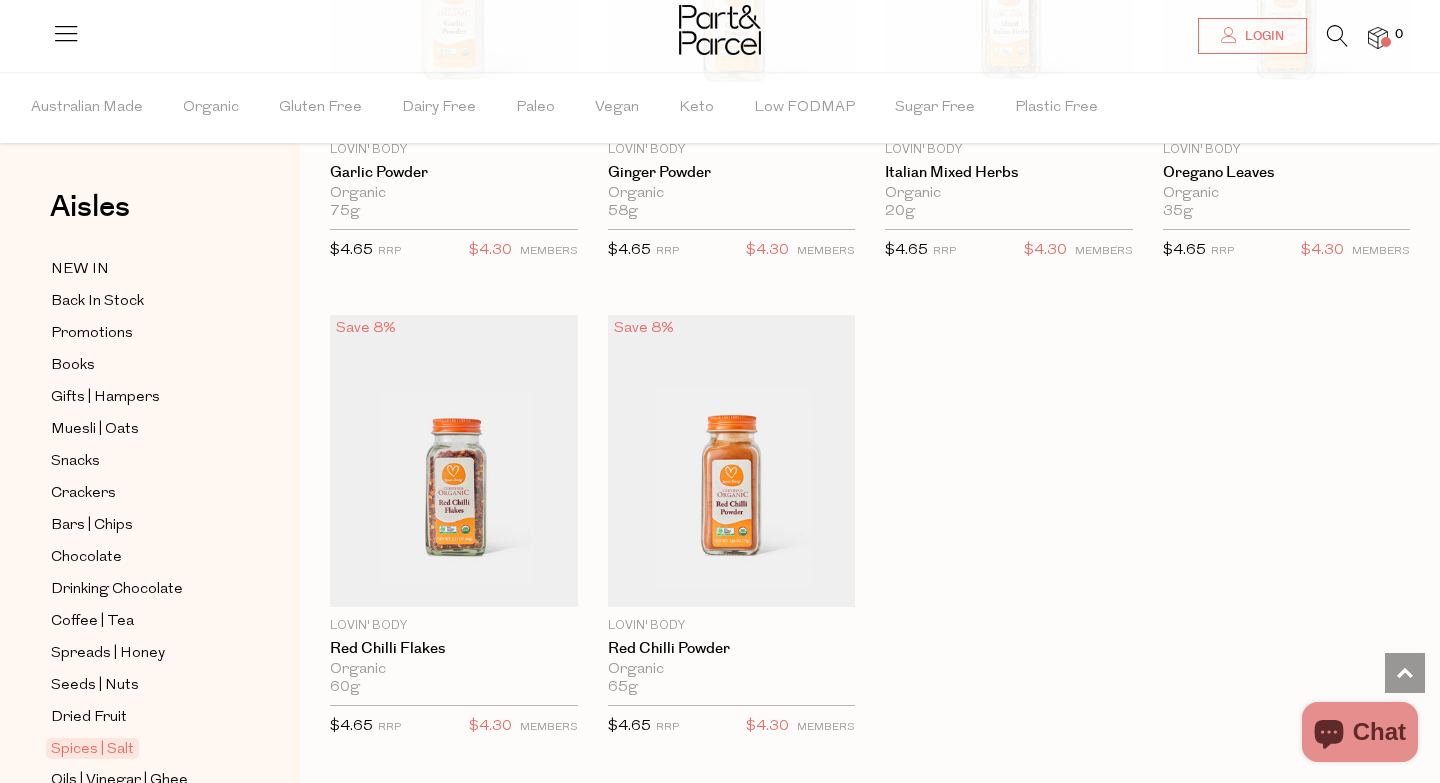 scroll, scrollTop: 5683, scrollLeft: 0, axis: vertical 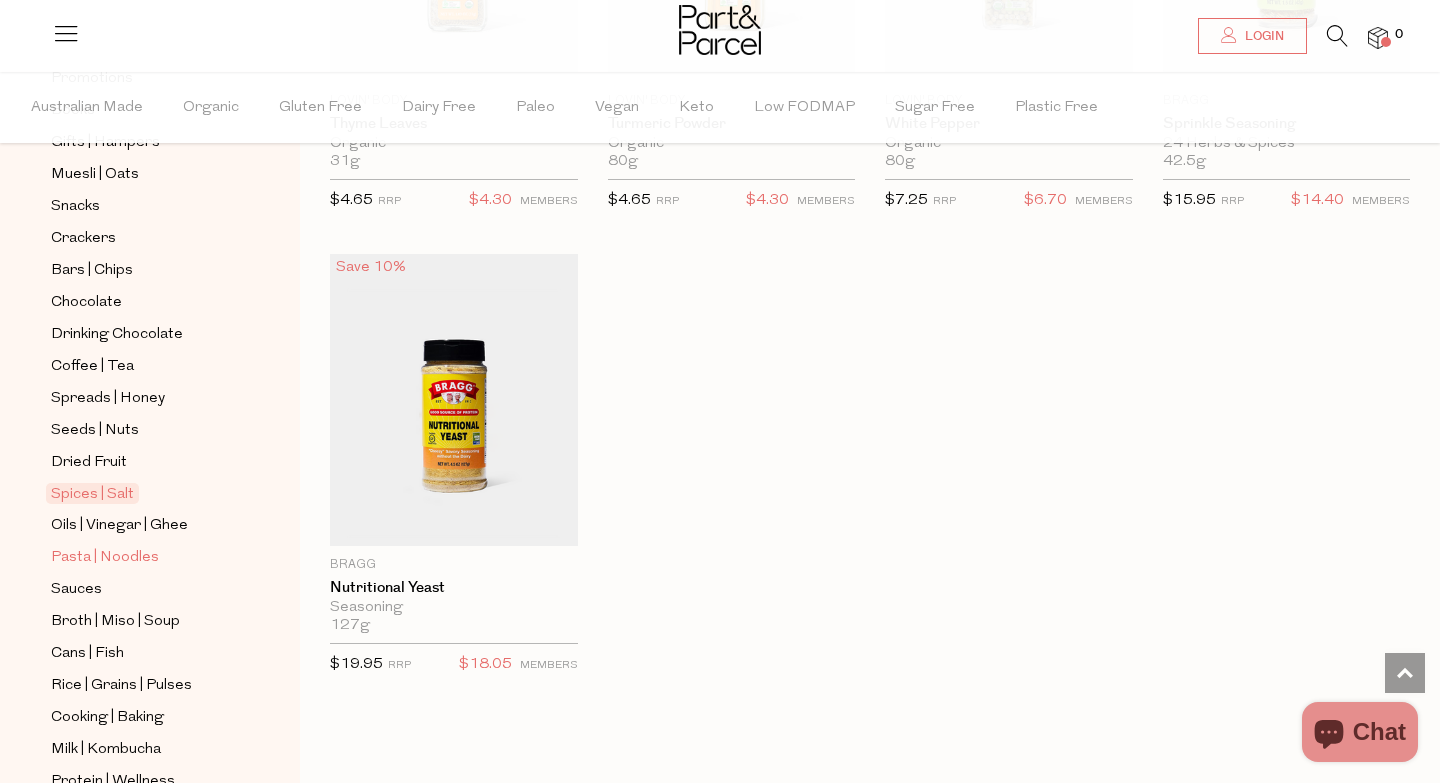 click on "Pasta | Noodles" at bounding box center [105, 558] 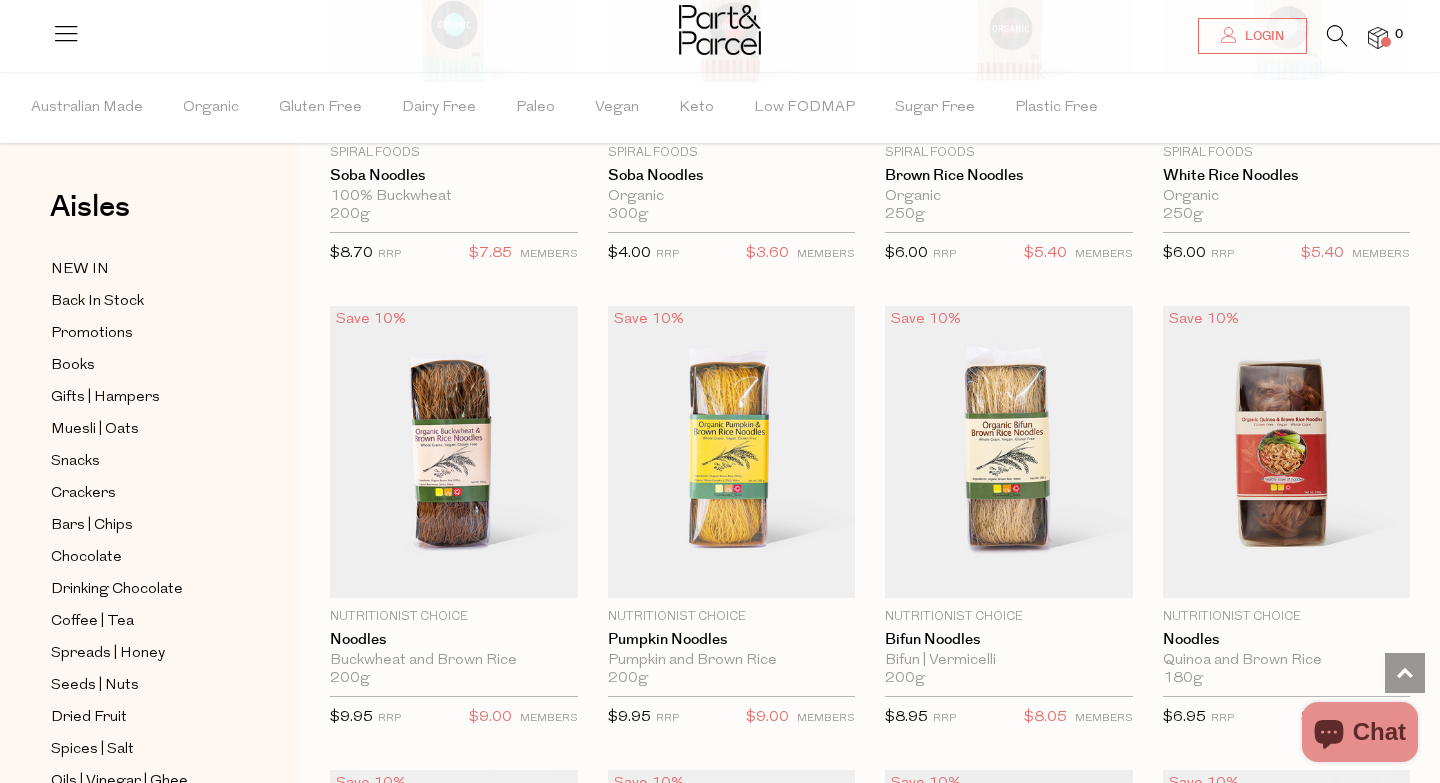 scroll, scrollTop: 4597, scrollLeft: 0, axis: vertical 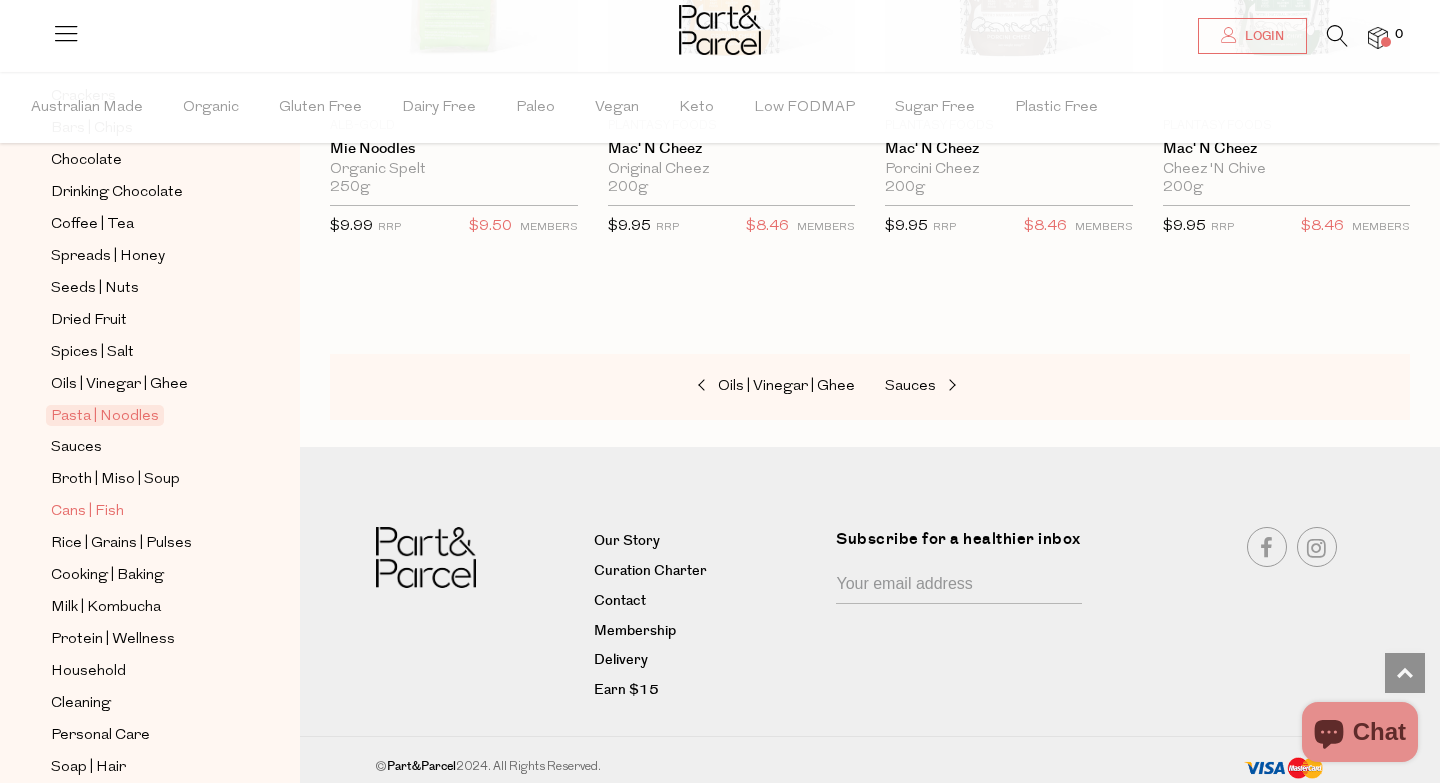 click on "Cans | Fish" at bounding box center (87, 512) 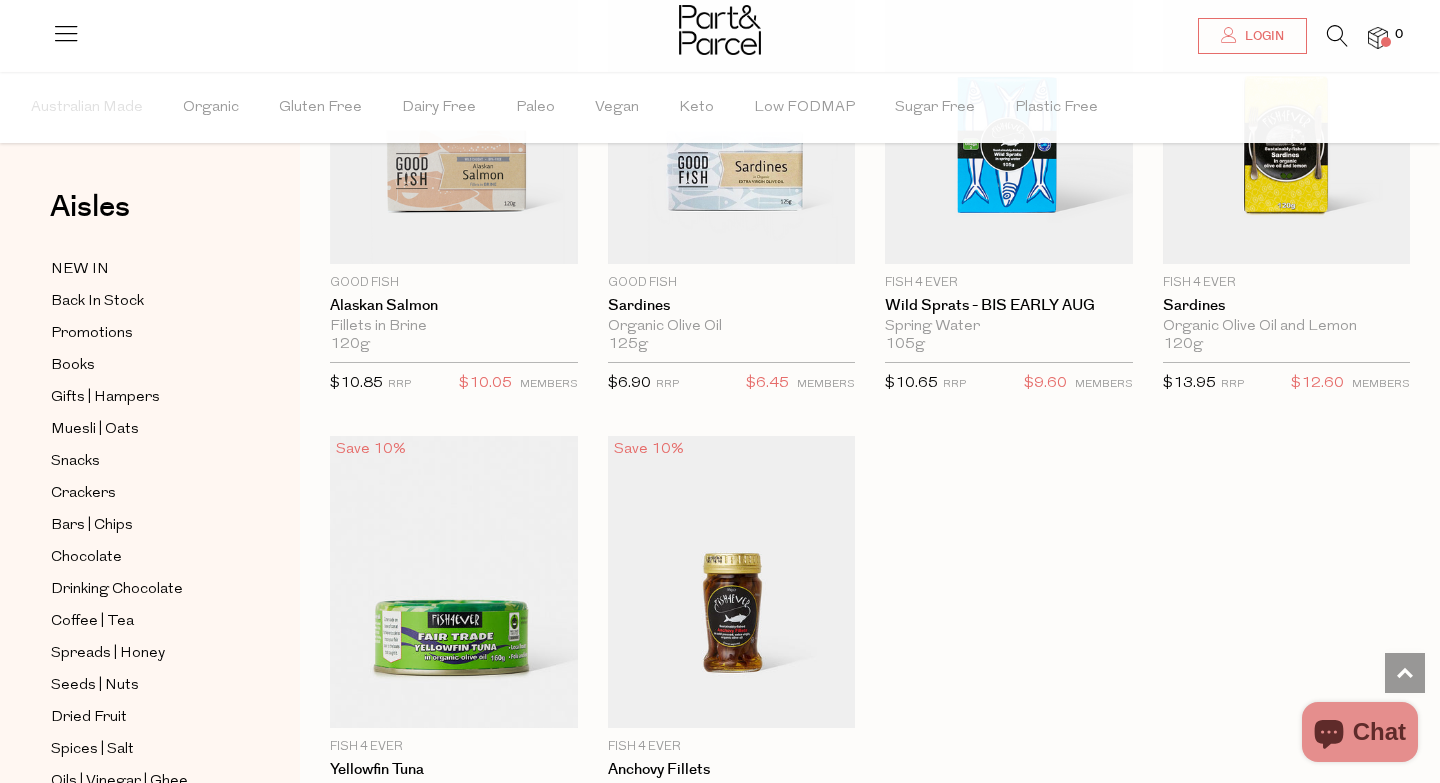 scroll, scrollTop: 2617, scrollLeft: 0, axis: vertical 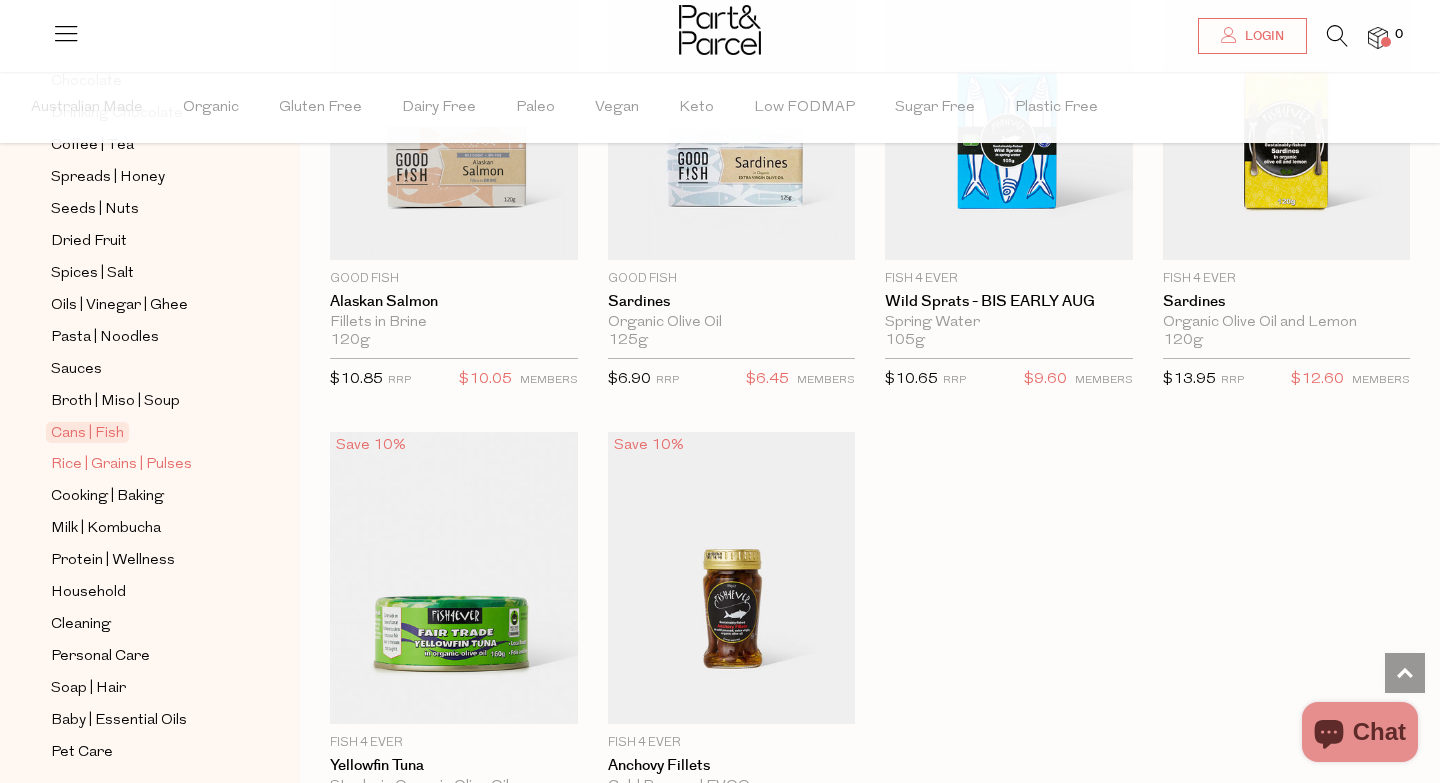 click on "Rice | Grains | Pulses" at bounding box center [121, 465] 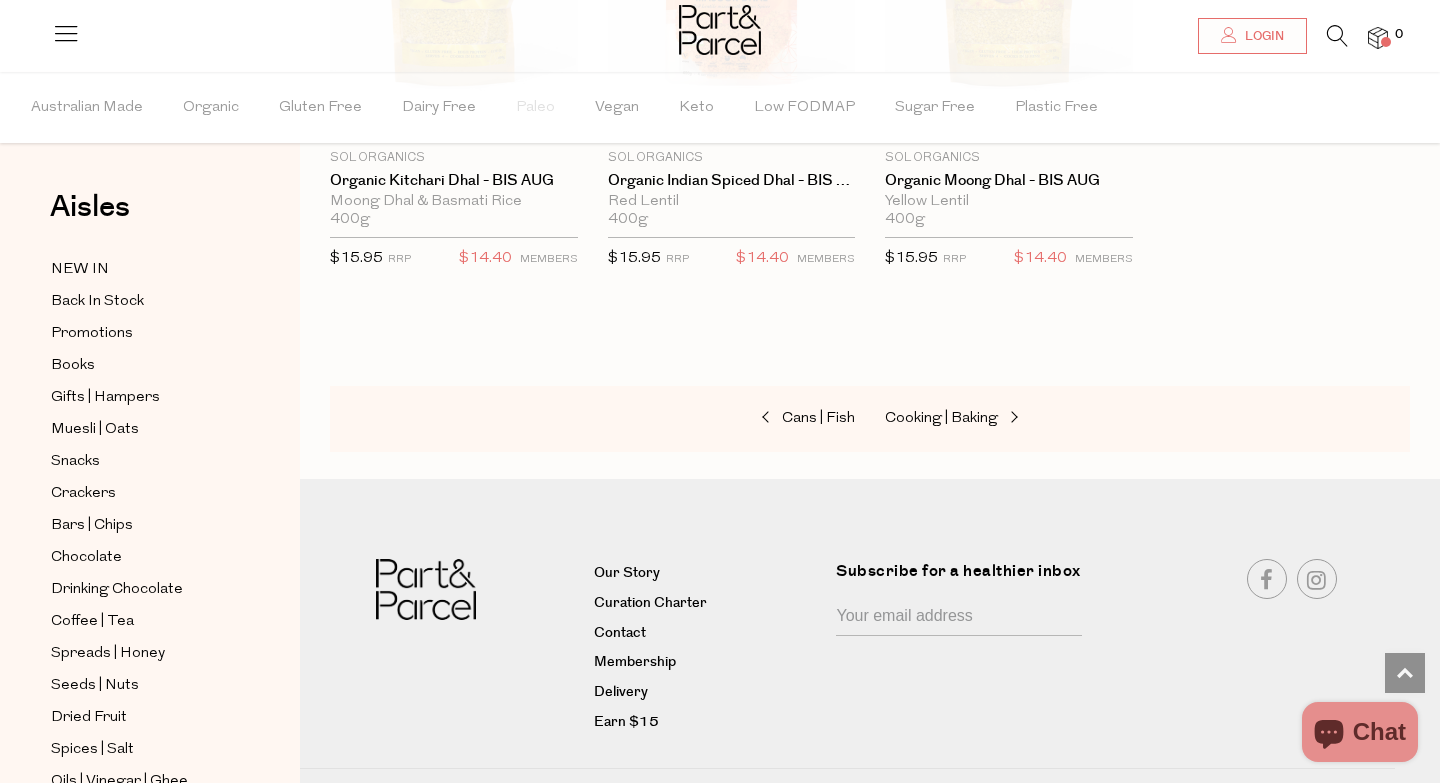 scroll, scrollTop: 4623, scrollLeft: 0, axis: vertical 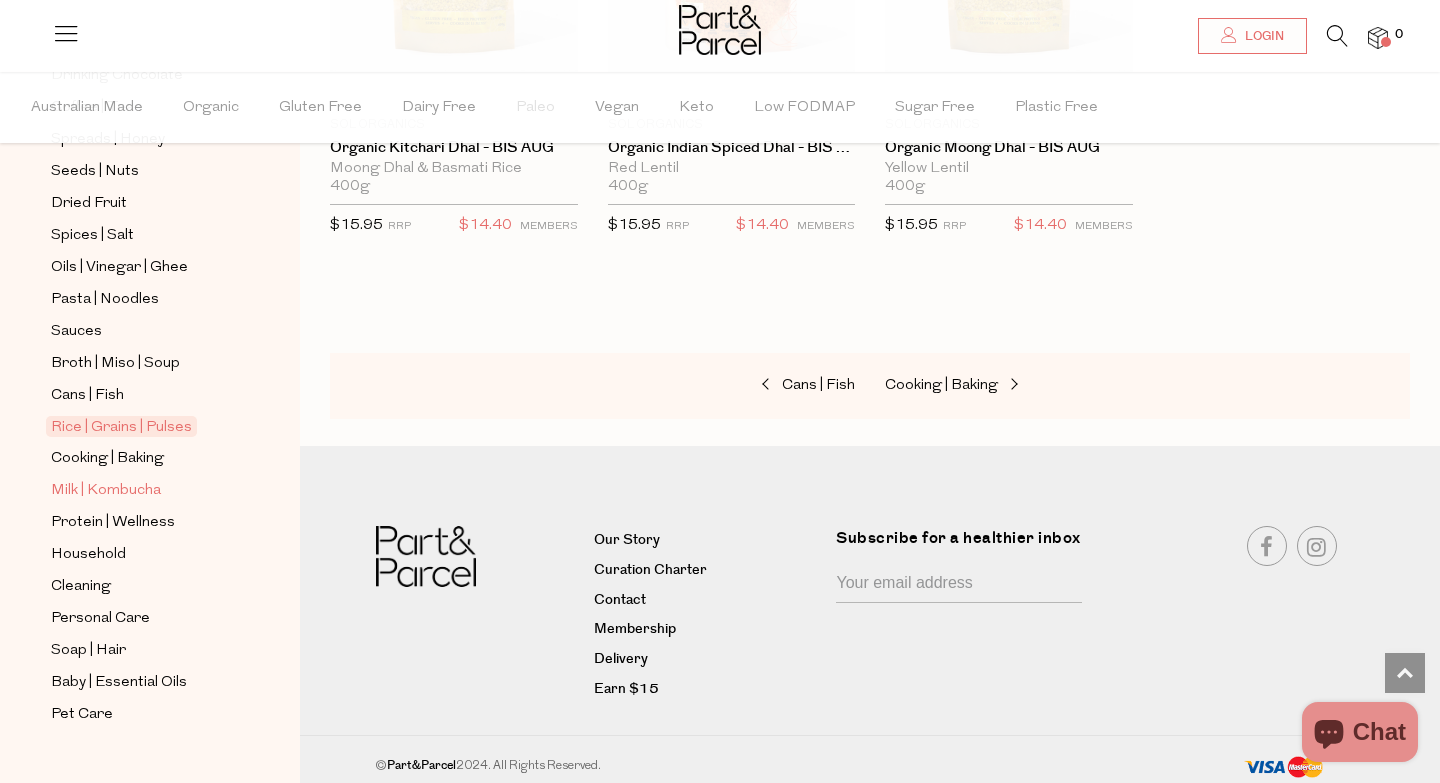 click on "Milk | Kombucha" at bounding box center (106, 491) 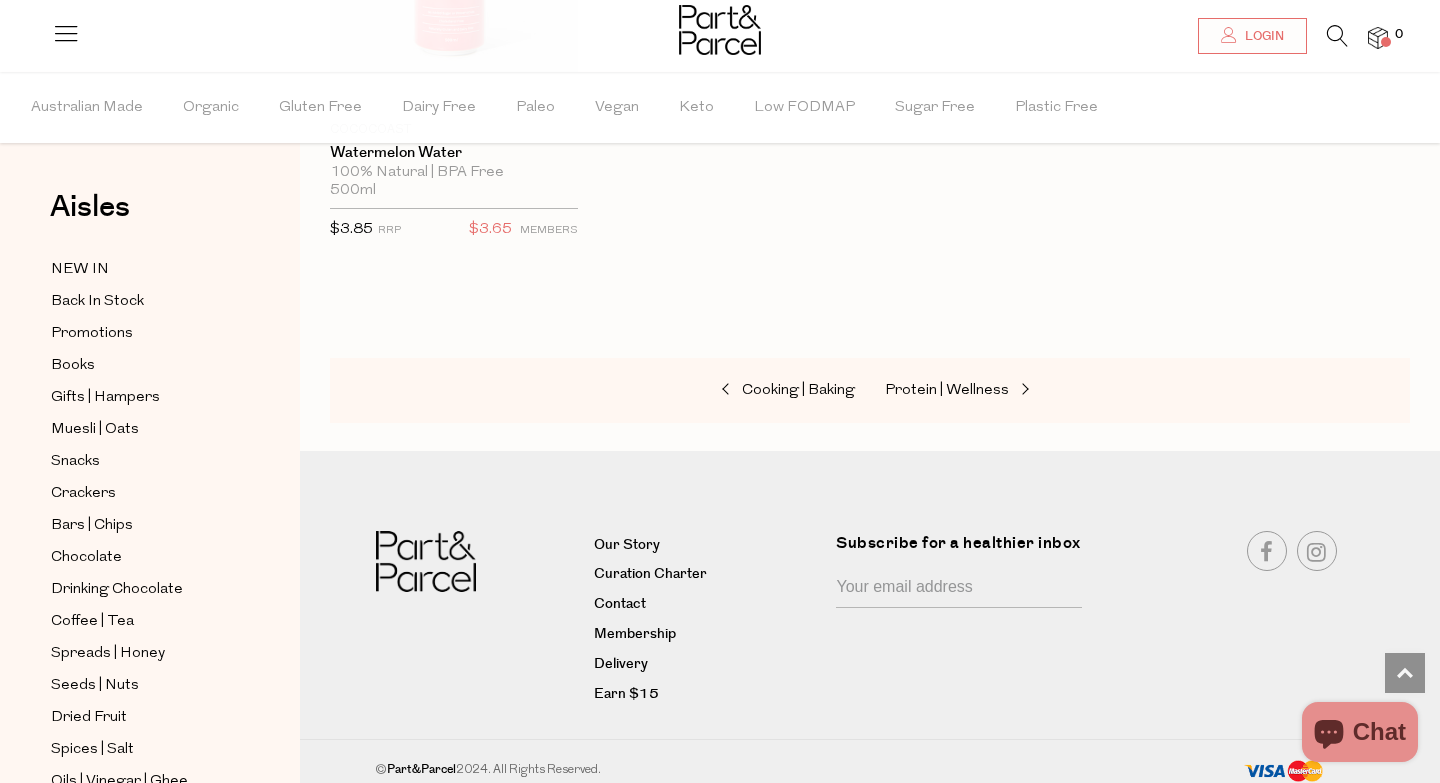 scroll, scrollTop: 4185, scrollLeft: 0, axis: vertical 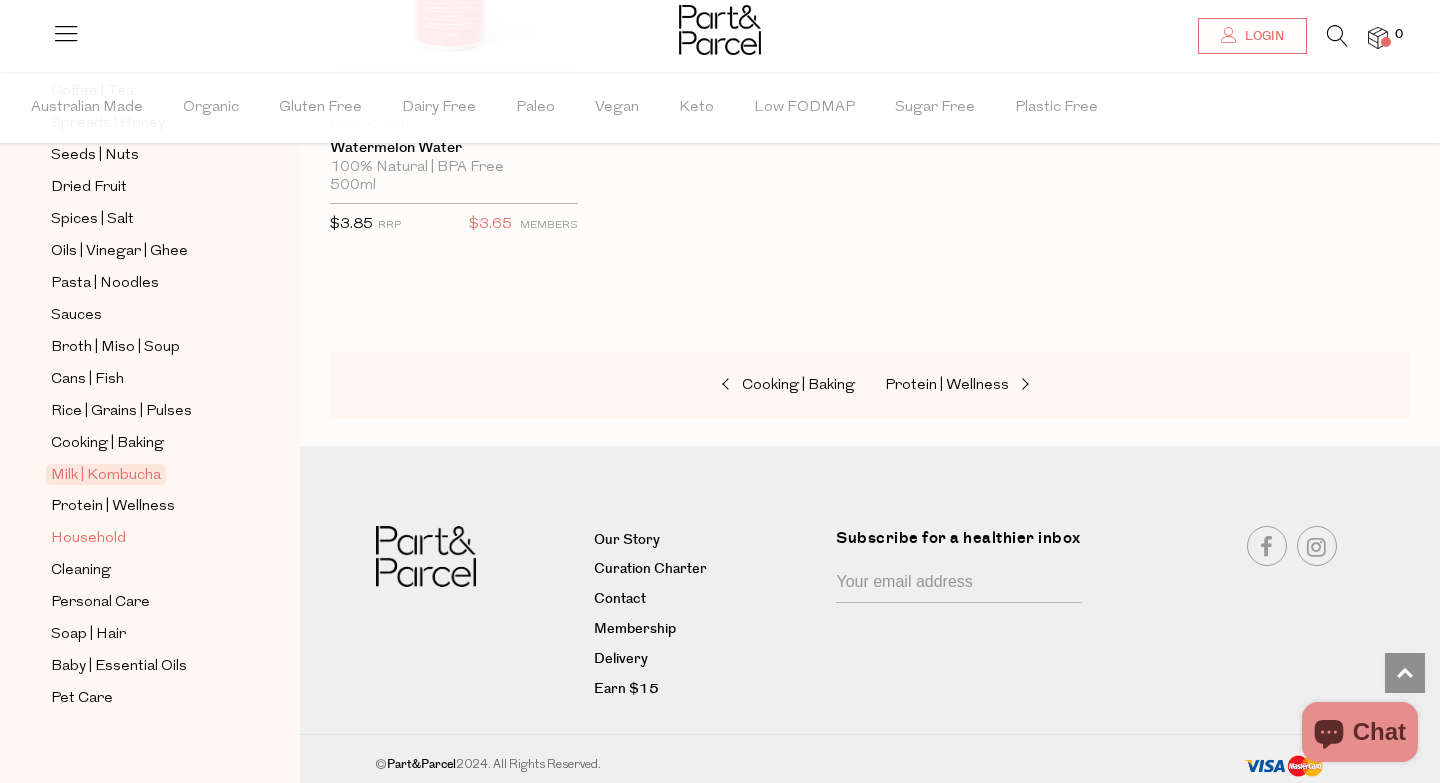 click on "Household" at bounding box center [88, 539] 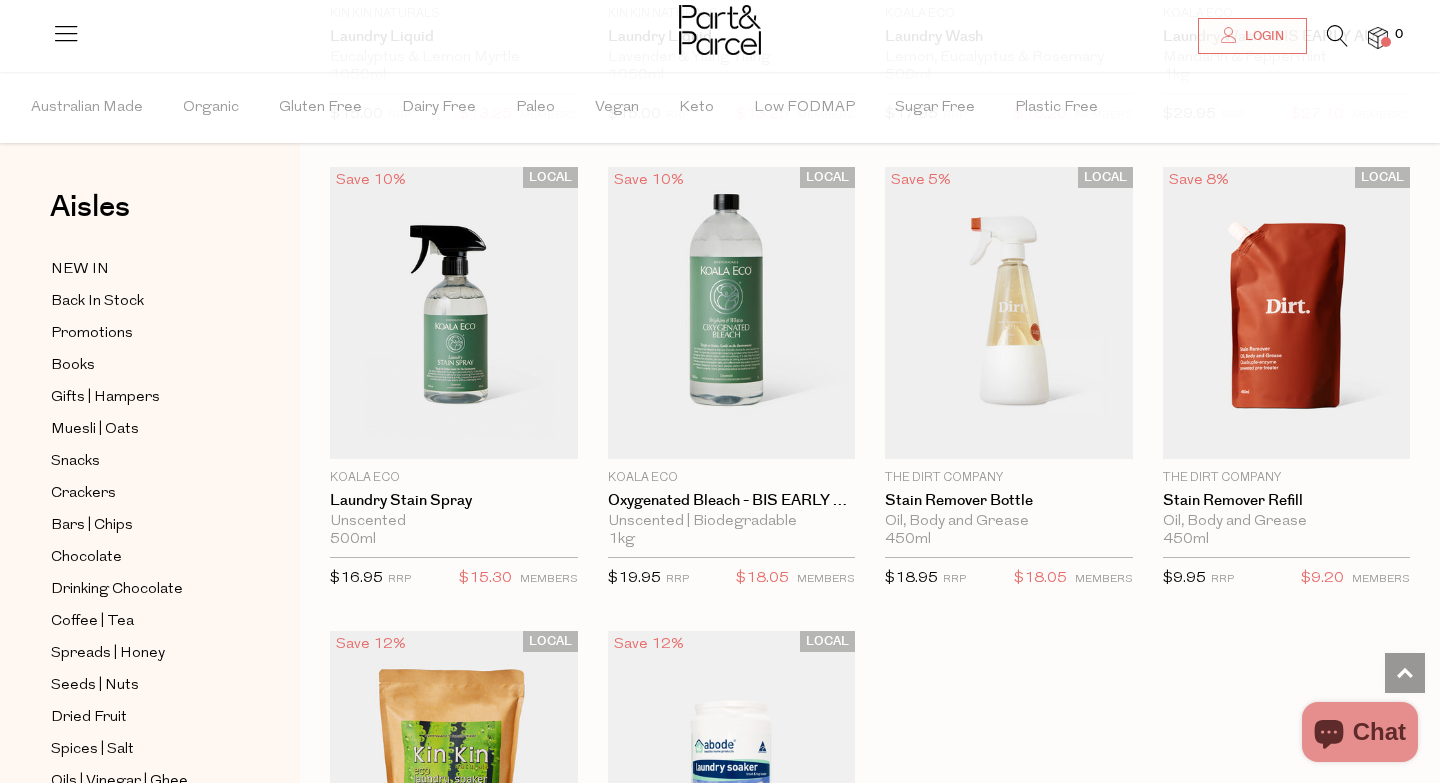 scroll, scrollTop: 5193, scrollLeft: 0, axis: vertical 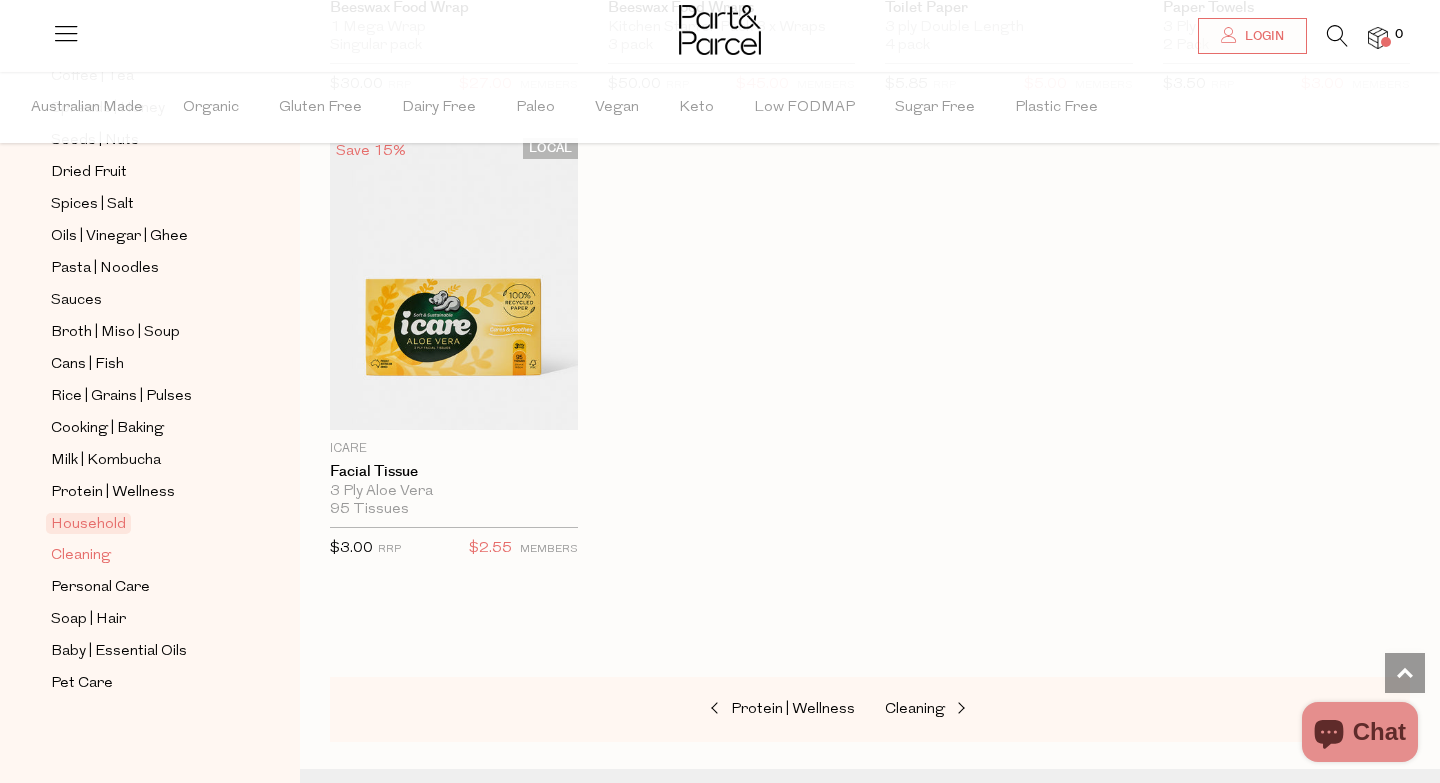 click on "Cleaning" at bounding box center [81, 556] 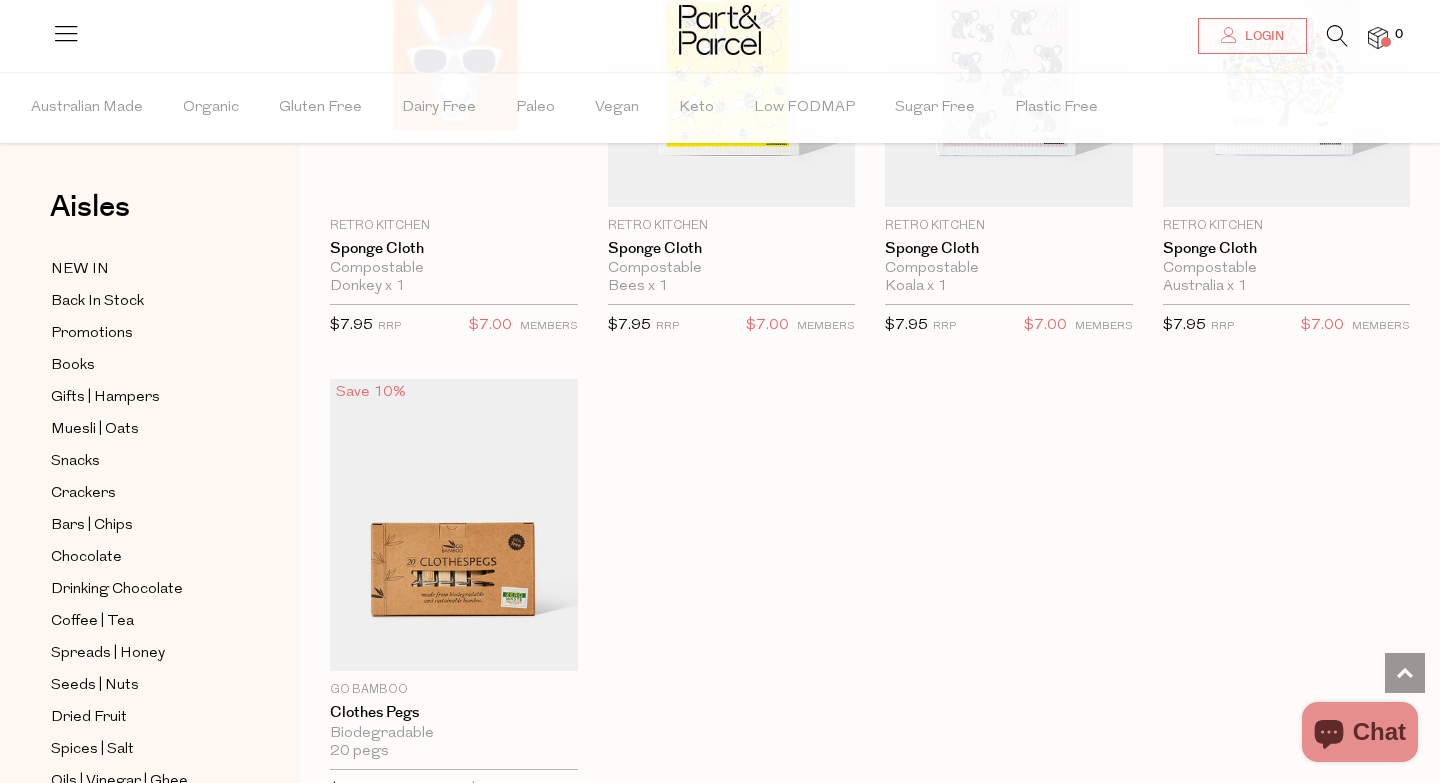 scroll, scrollTop: 1279, scrollLeft: 0, axis: vertical 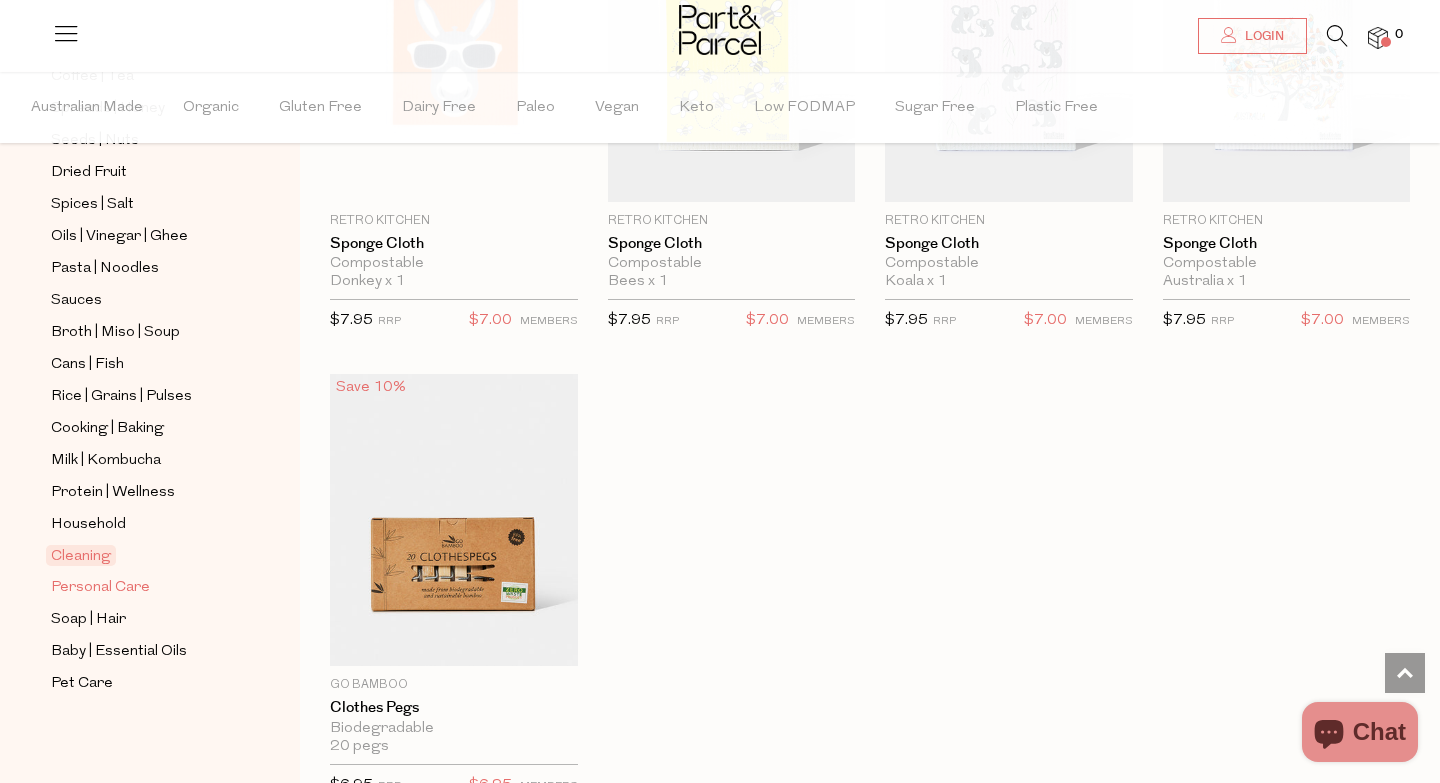 click on "Personal Care" at bounding box center (100, 588) 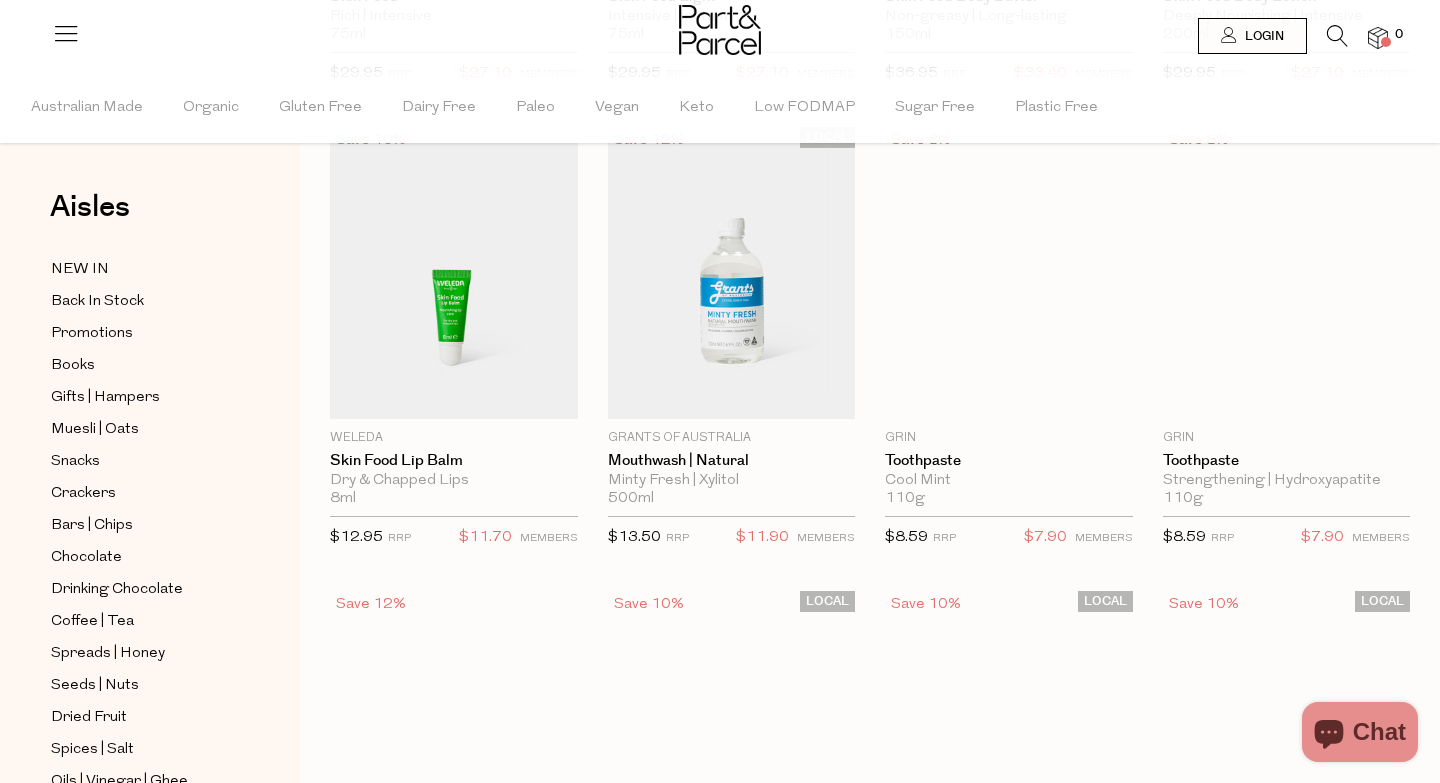 scroll, scrollTop: 0, scrollLeft: 0, axis: both 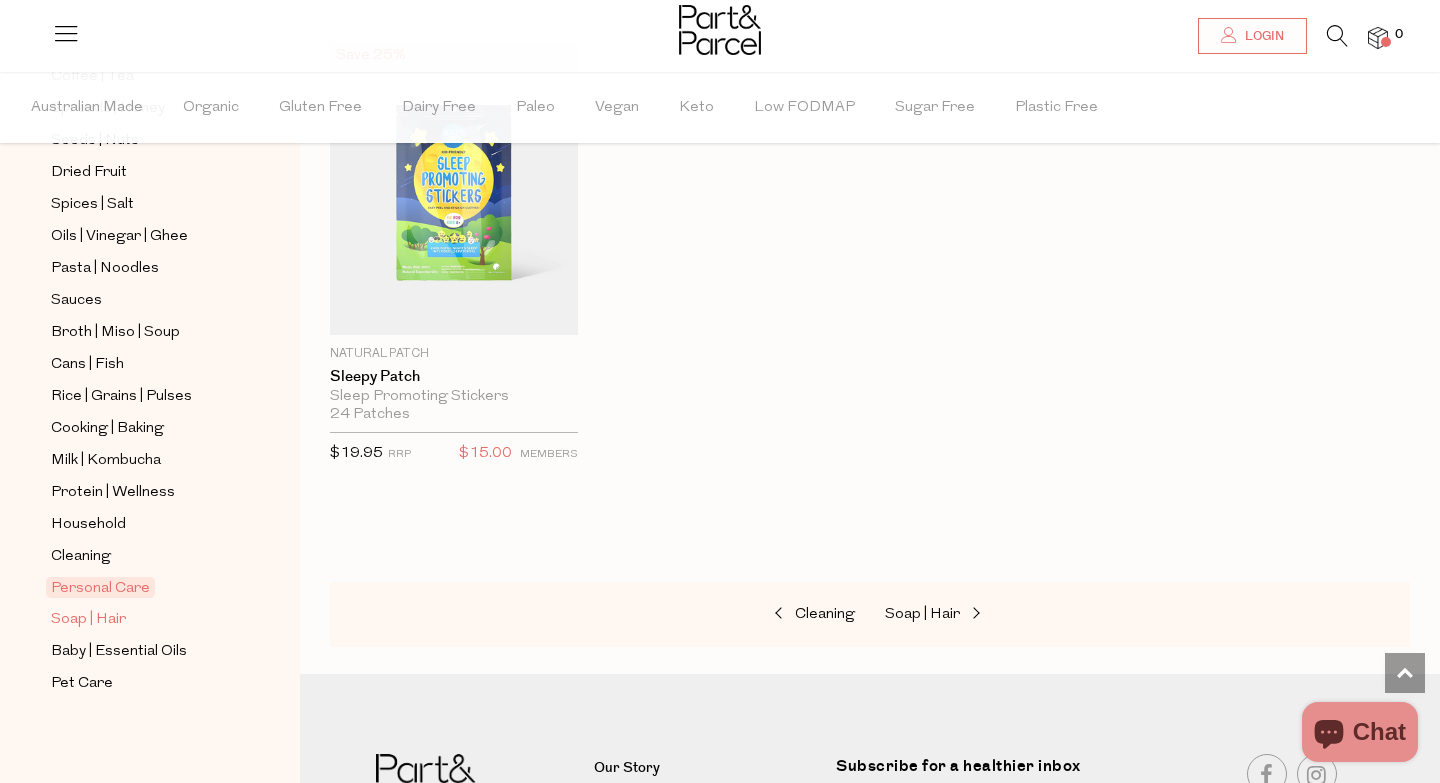 click on "Soap | Hair" at bounding box center (88, 620) 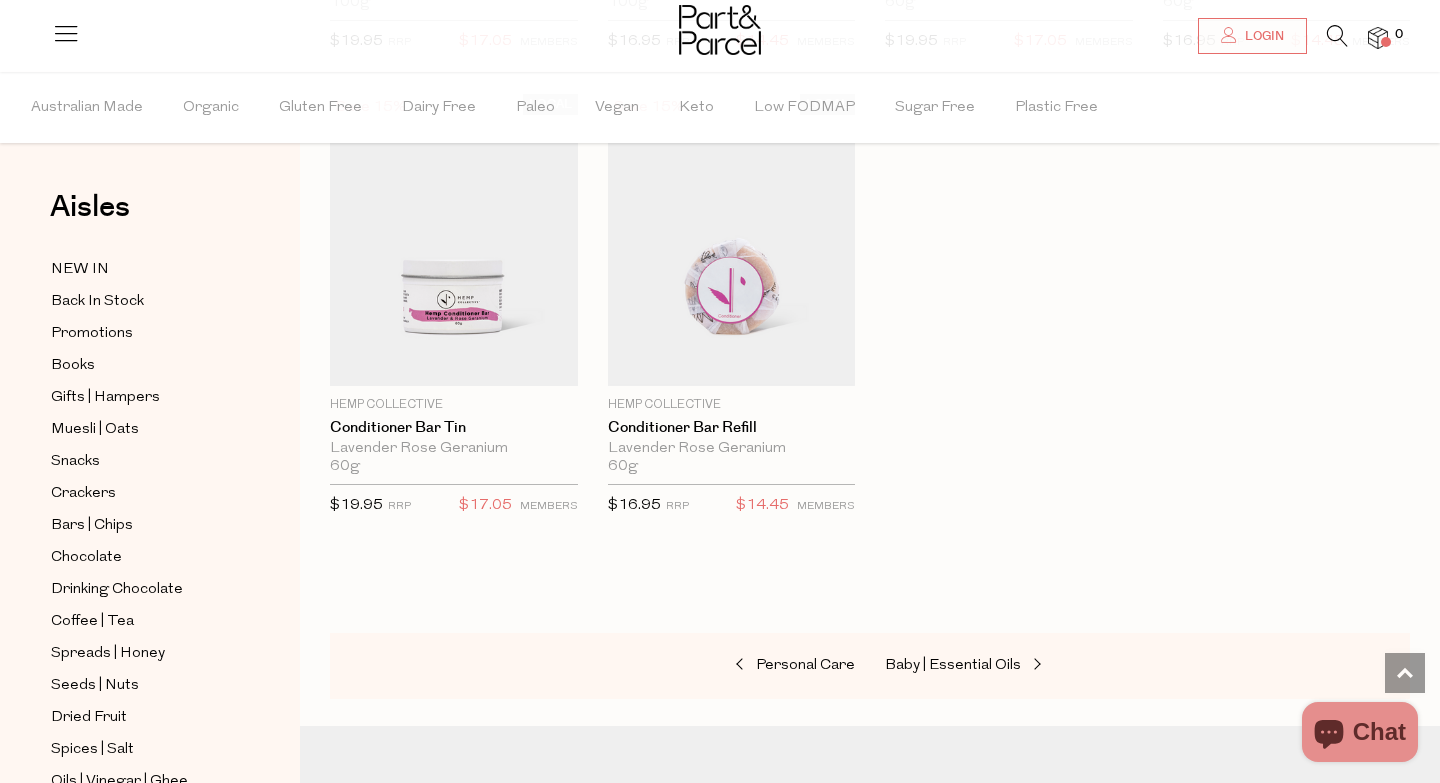 scroll, scrollTop: 5739, scrollLeft: 0, axis: vertical 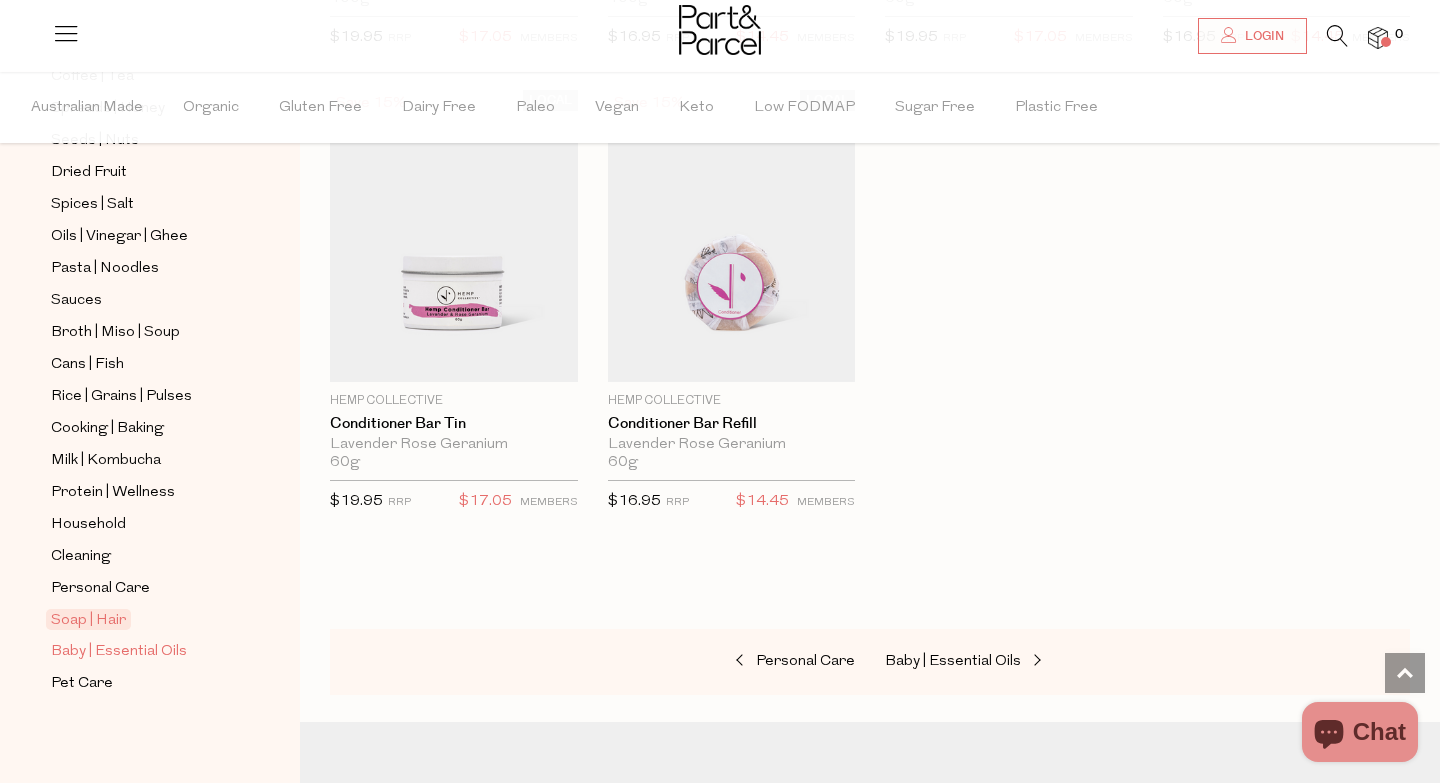 click on "Baby | Essential Oils" at bounding box center [119, 652] 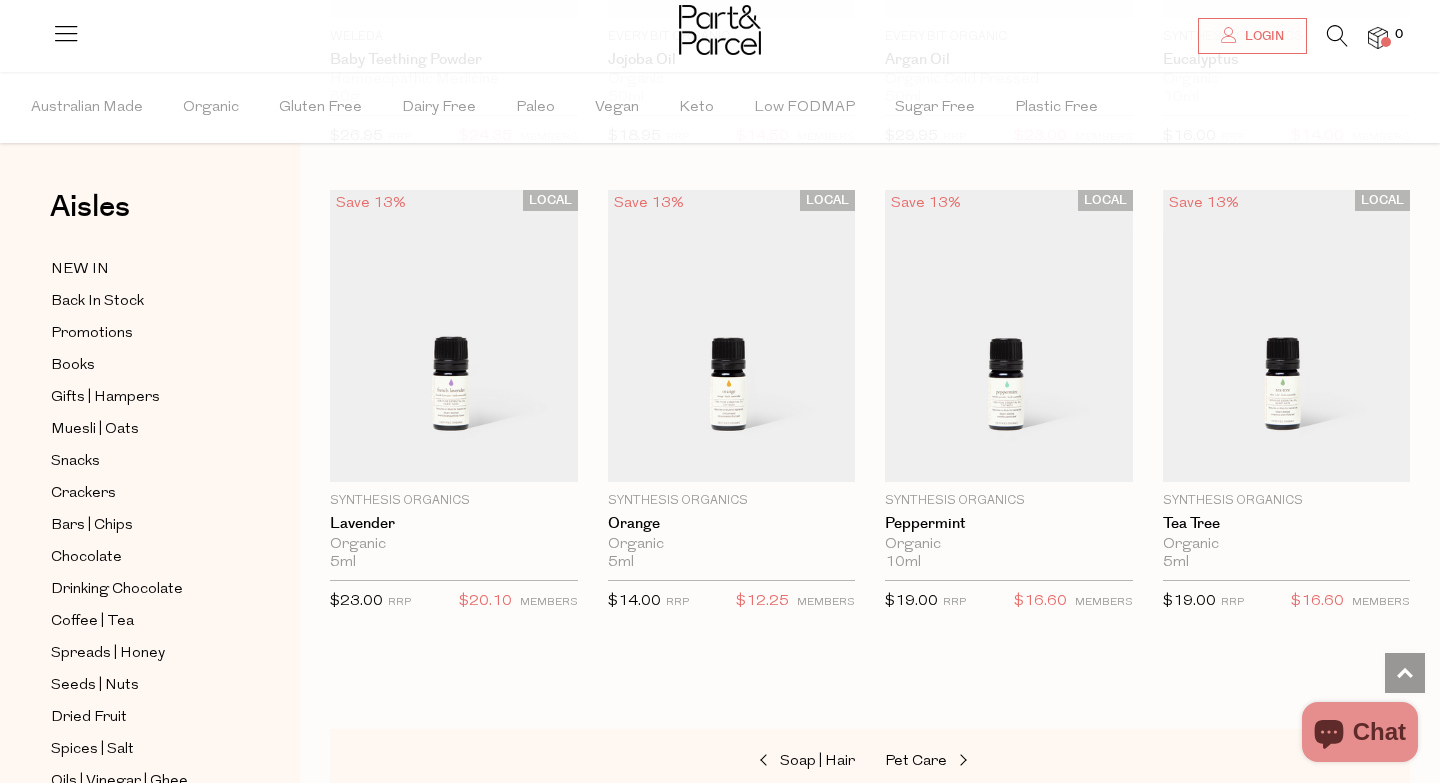 scroll, scrollTop: 1464, scrollLeft: 0, axis: vertical 